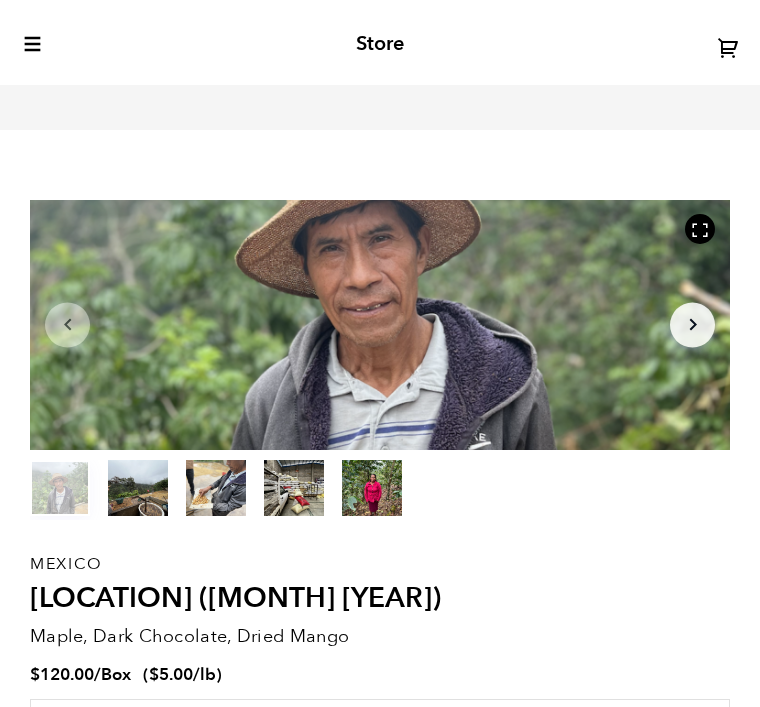 scroll, scrollTop: 0, scrollLeft: 0, axis: both 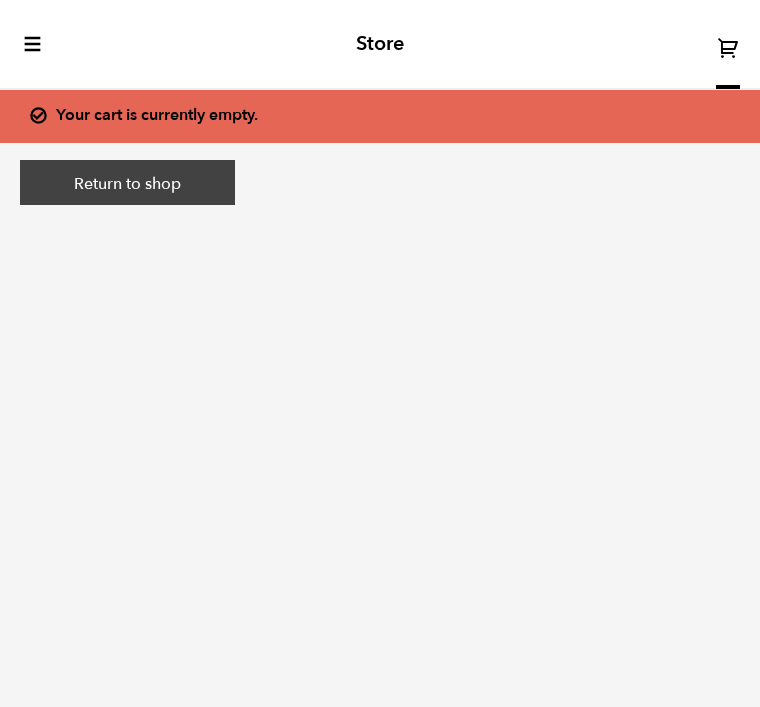 click on "Return to shop" at bounding box center (127, 183) 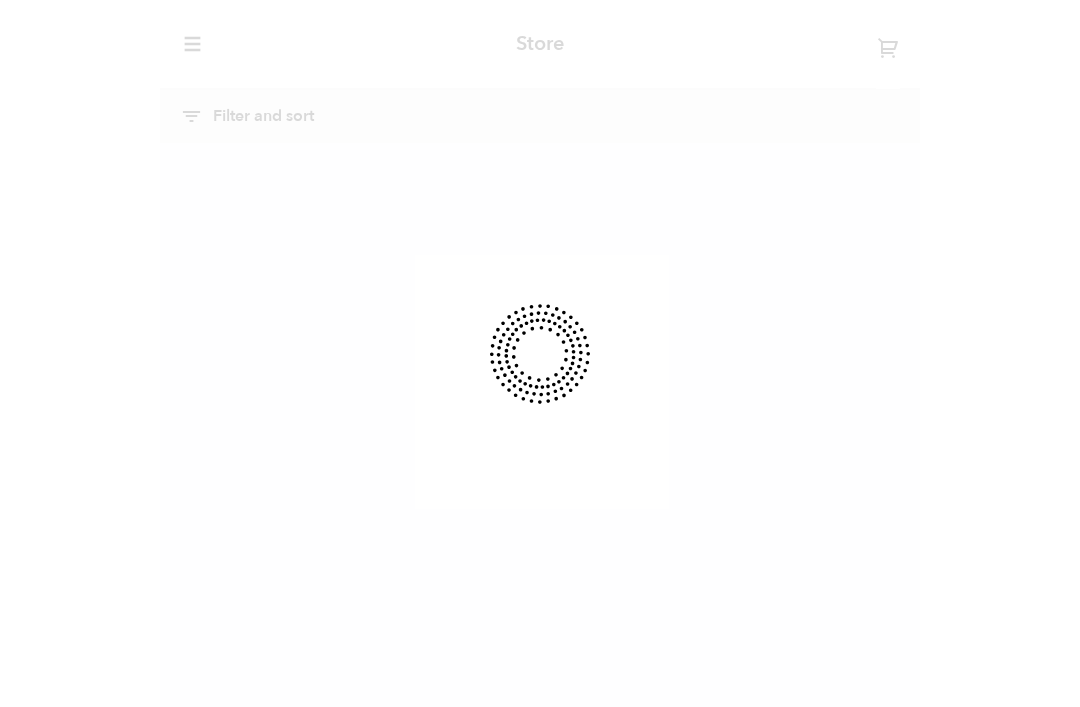 scroll, scrollTop: 0, scrollLeft: 0, axis: both 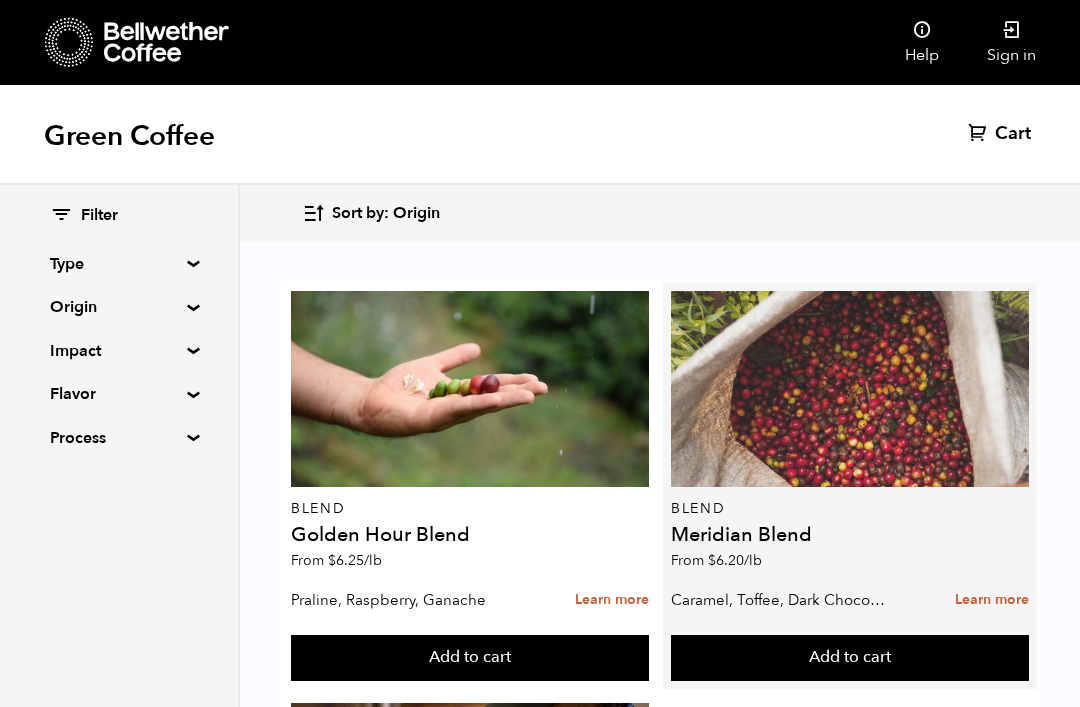 click at bounding box center (850, 389) 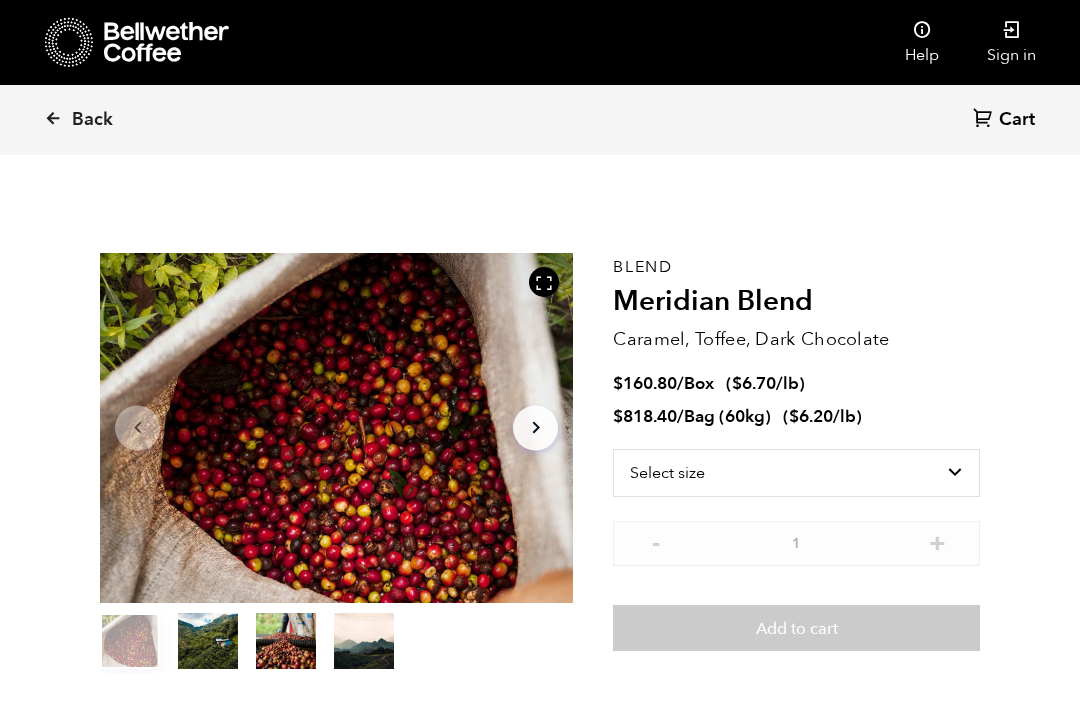 scroll, scrollTop: 183, scrollLeft: 0, axis: vertical 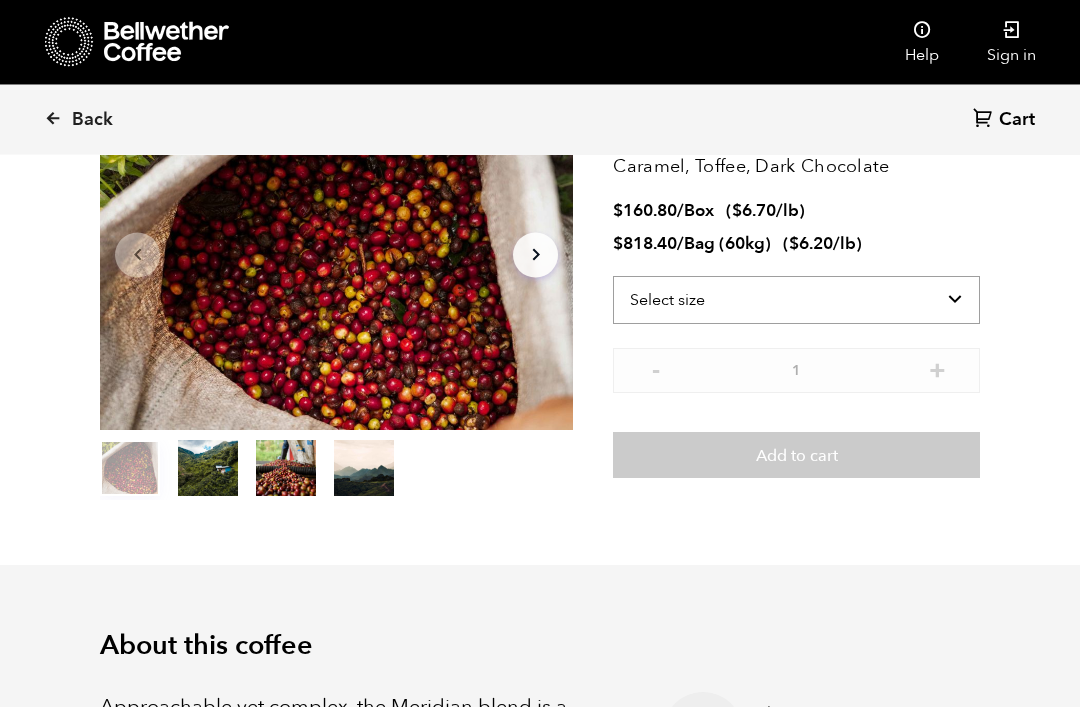 click on "Select size   Bag (60kg) (132 lbs) Box (24 lbs)" at bounding box center (796, 301) 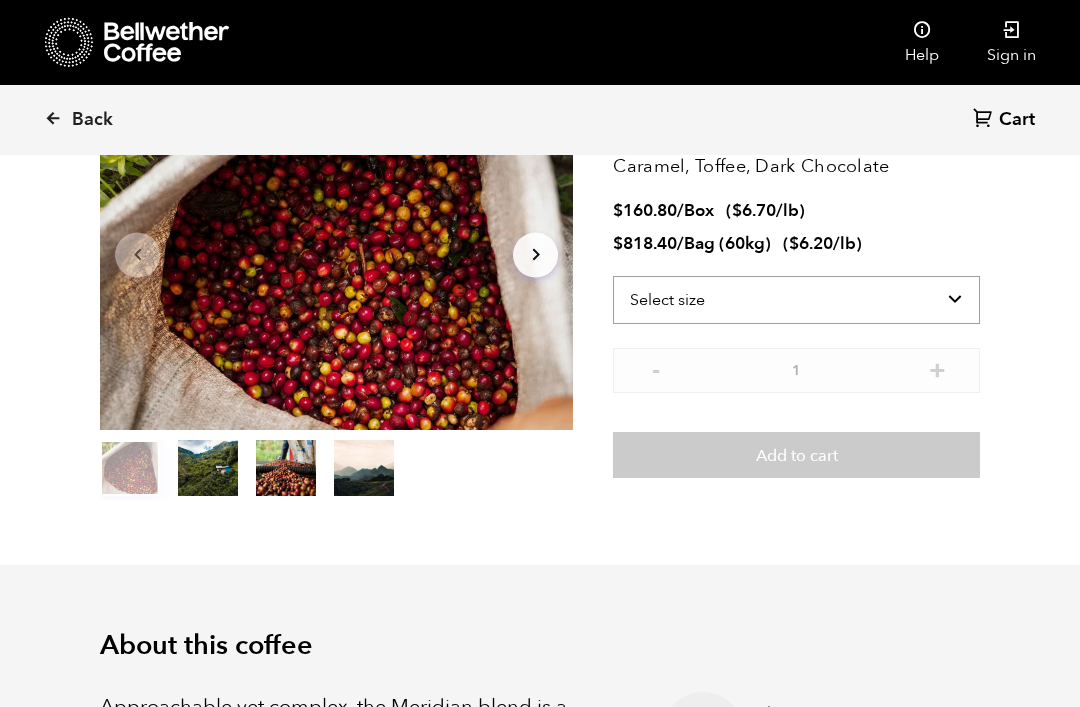 select on "box" 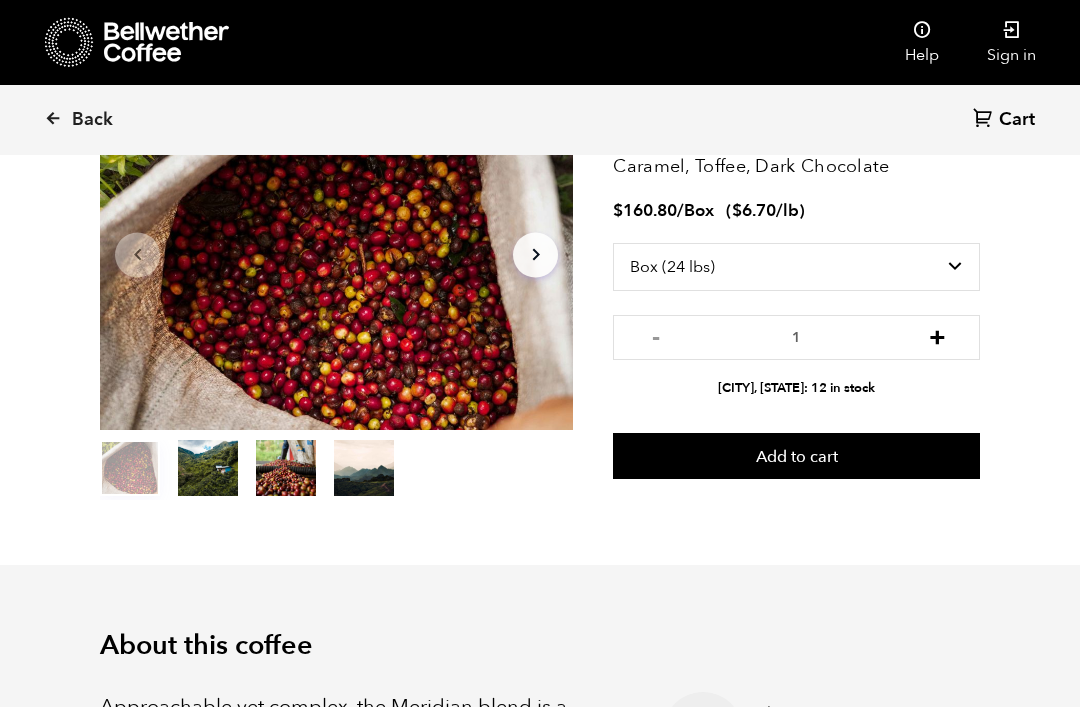 click on "+" at bounding box center (937, 335) 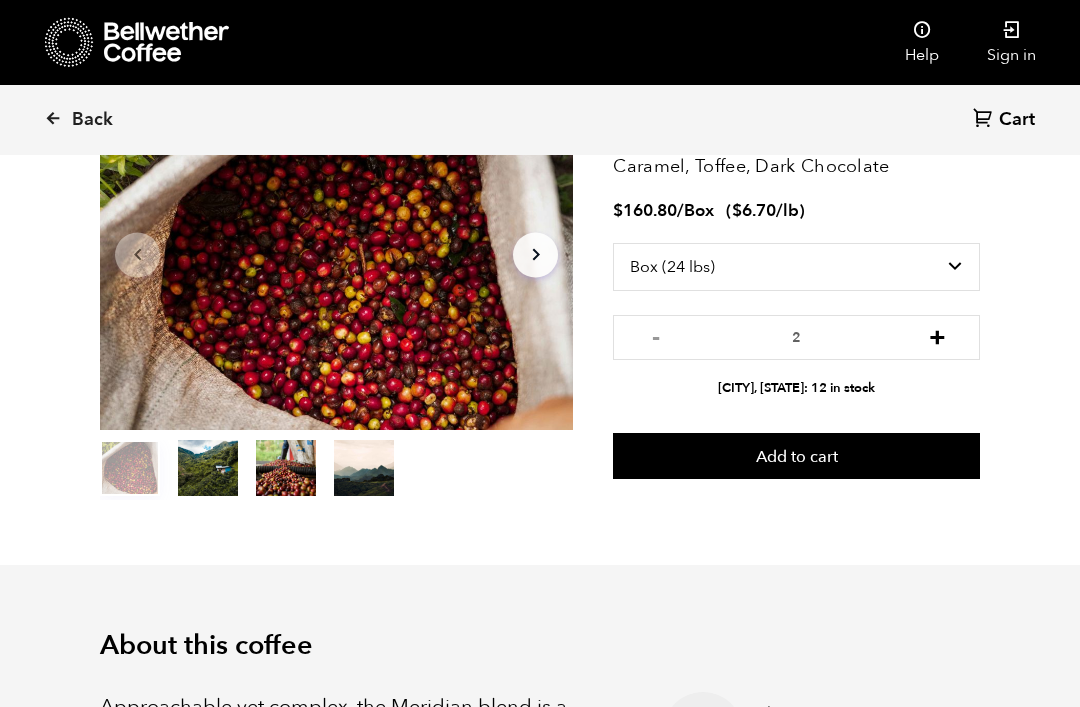click on "+" at bounding box center (937, 335) 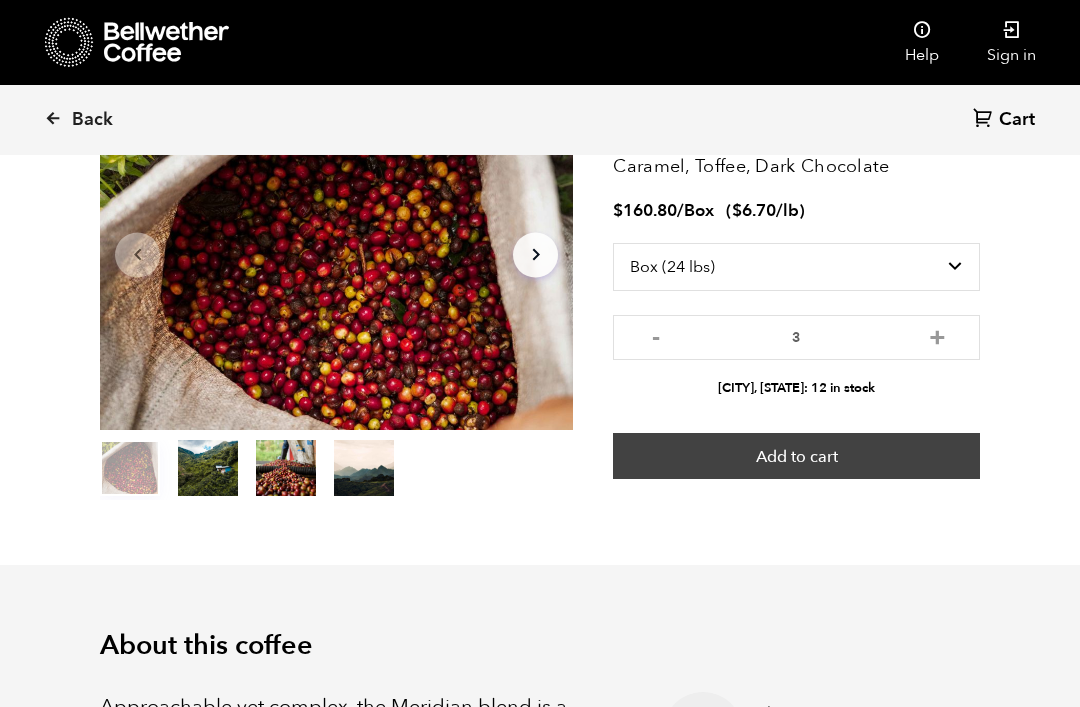 click on "Add to cart" at bounding box center [796, 456] 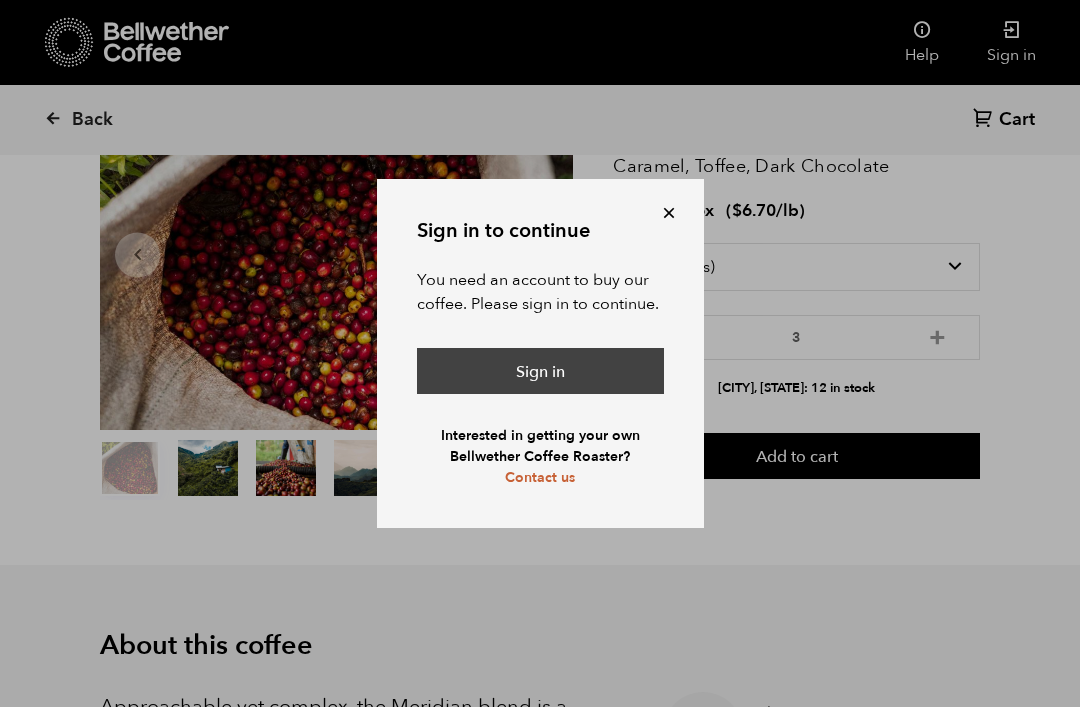 click on "Sign in" at bounding box center (540, 371) 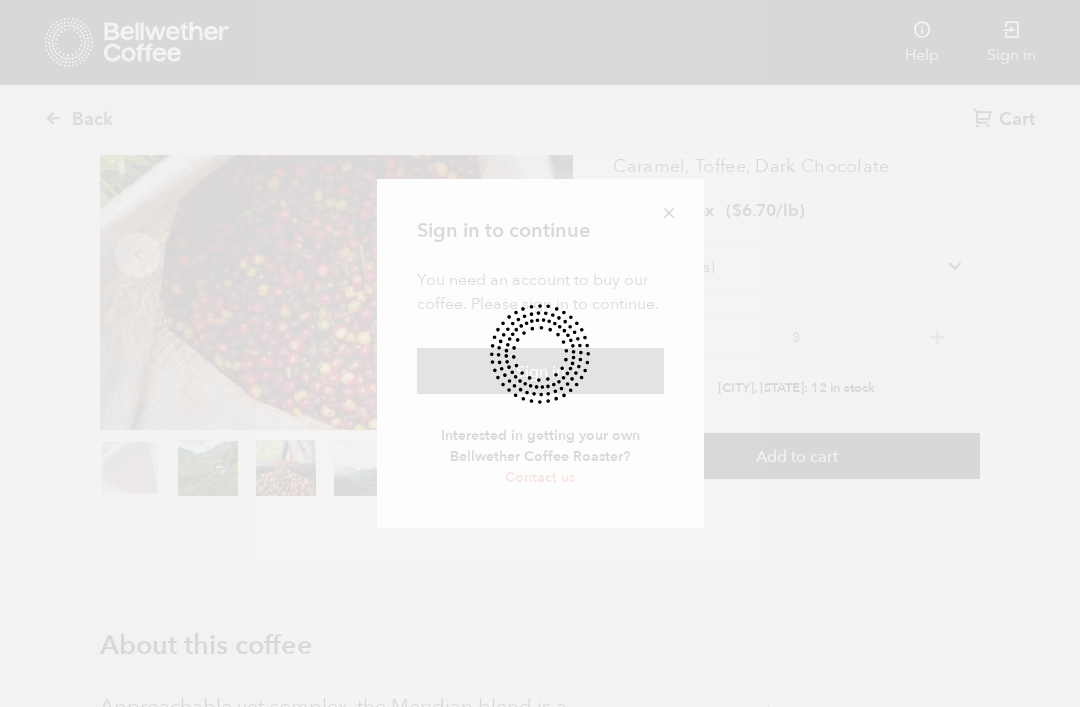 scroll, scrollTop: 237, scrollLeft: 0, axis: vertical 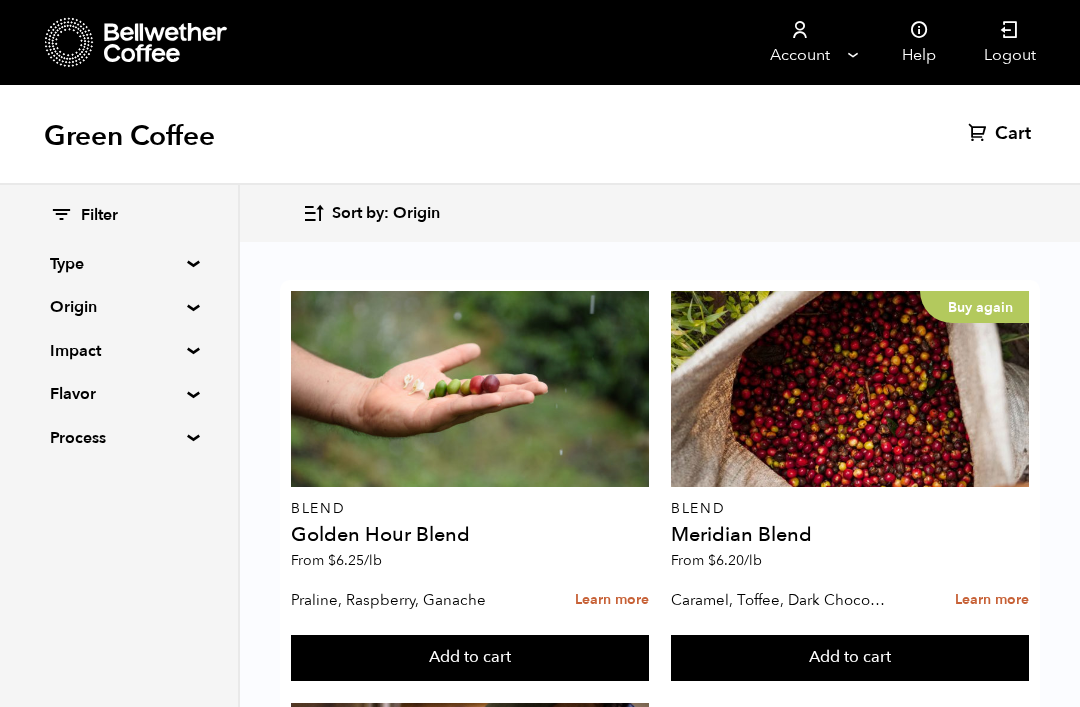 click on "Green Coffee     Cart   (0)" at bounding box center [540, 135] 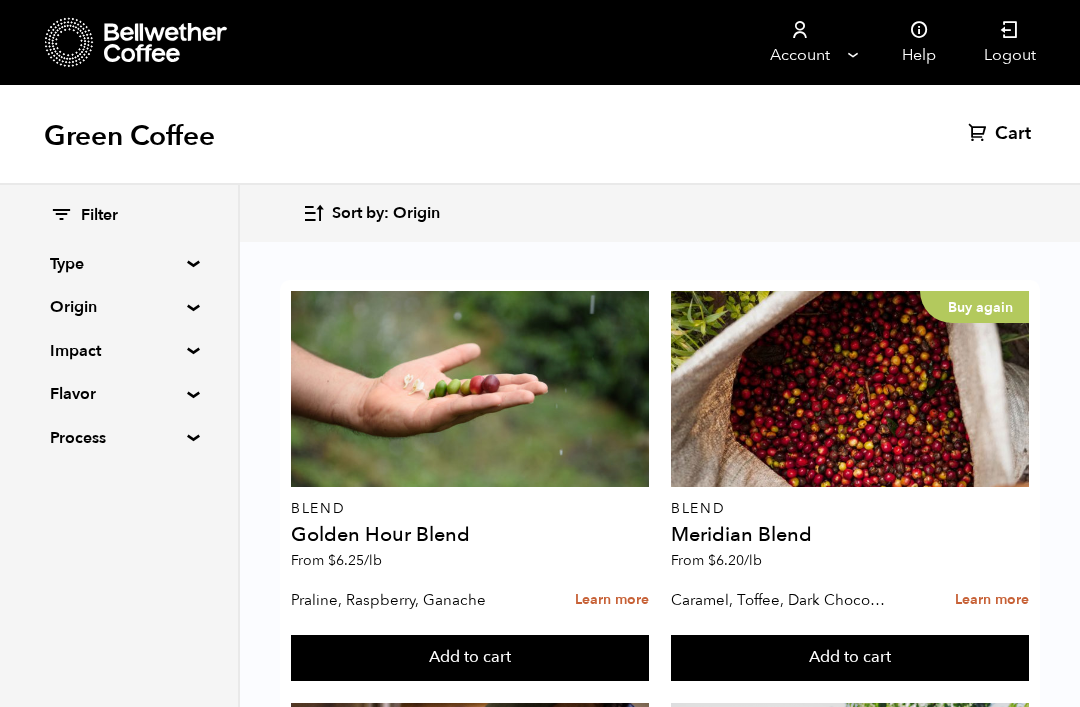 click at bounding box center [978, 132] 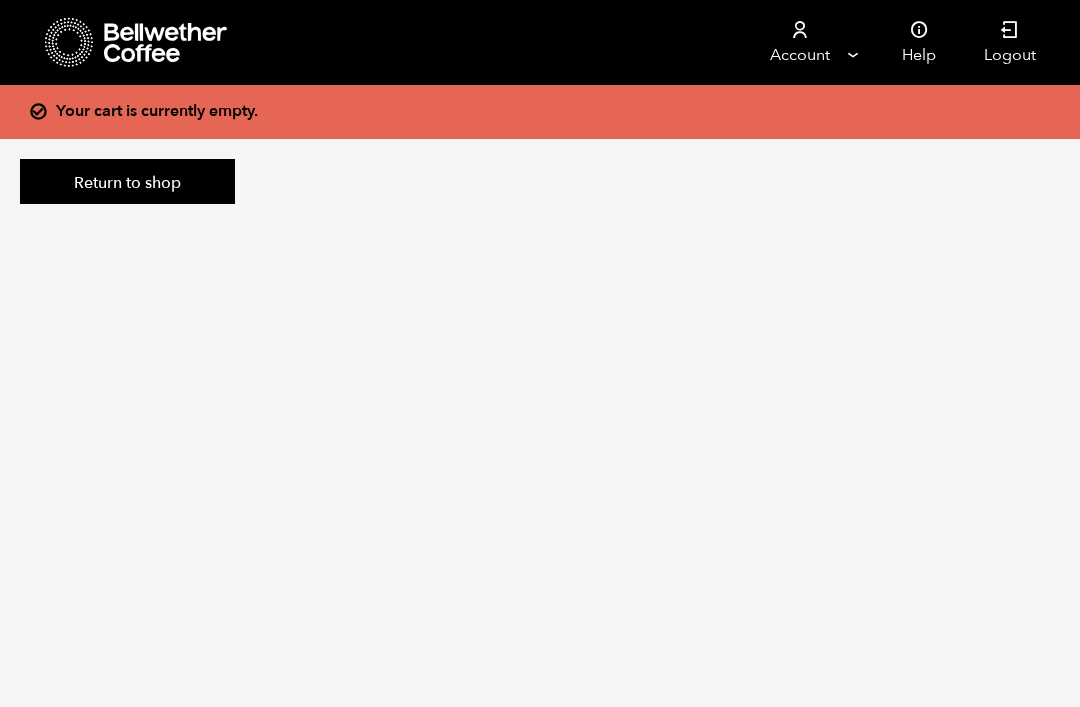 scroll, scrollTop: 0, scrollLeft: 0, axis: both 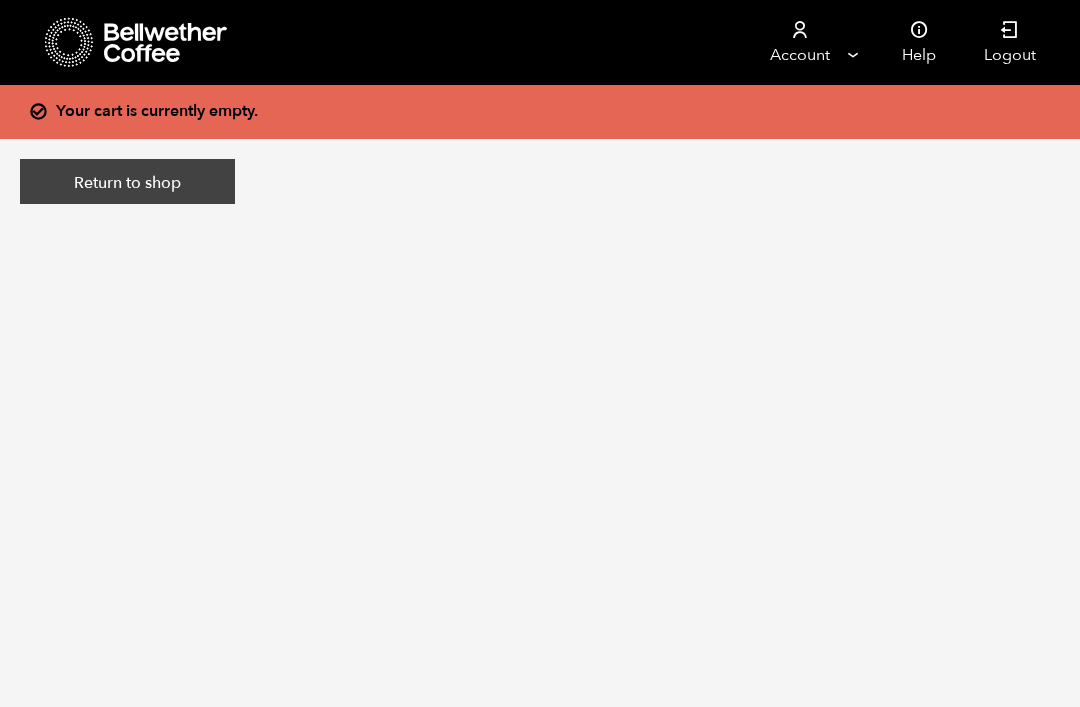 click on "Return to shop" at bounding box center (127, 182) 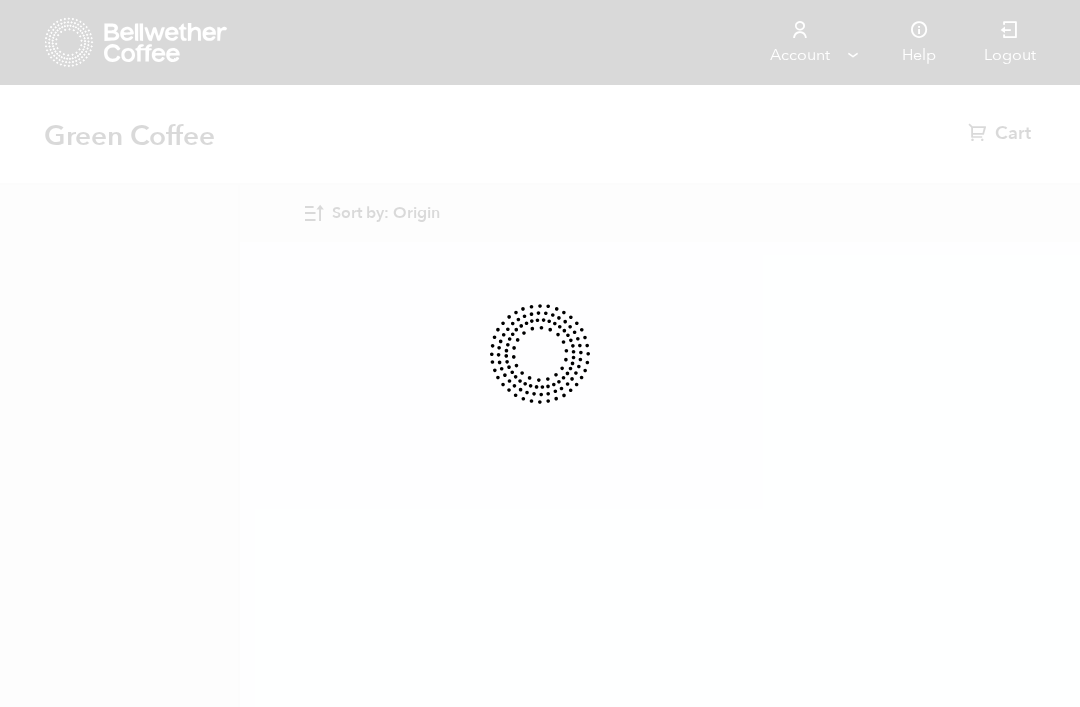 scroll, scrollTop: 0, scrollLeft: 0, axis: both 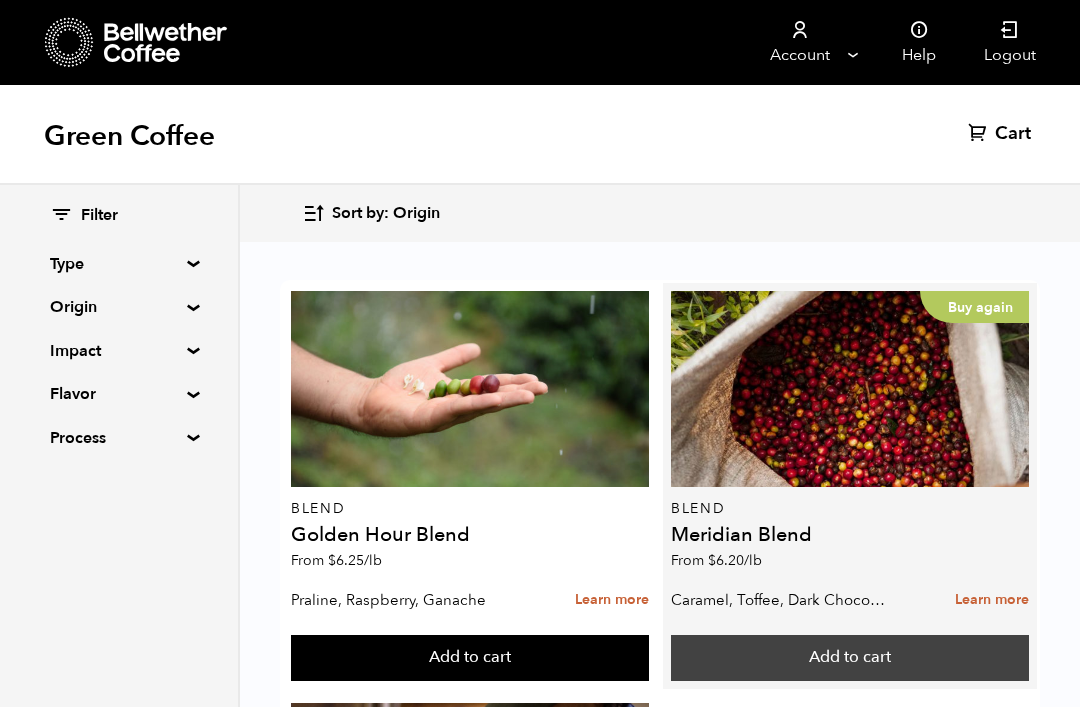 click on "Add to cart" at bounding box center [470, 658] 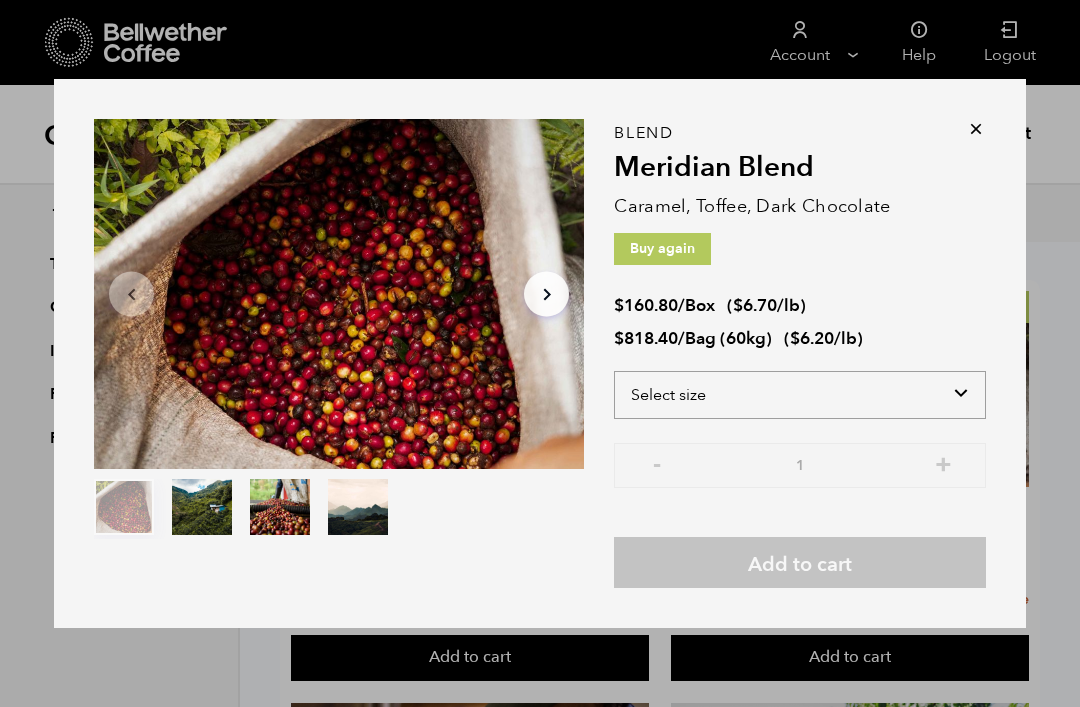 click on "Select size   Bag (60kg) (132 lbs) Box (24 lbs)" at bounding box center (800, 395) 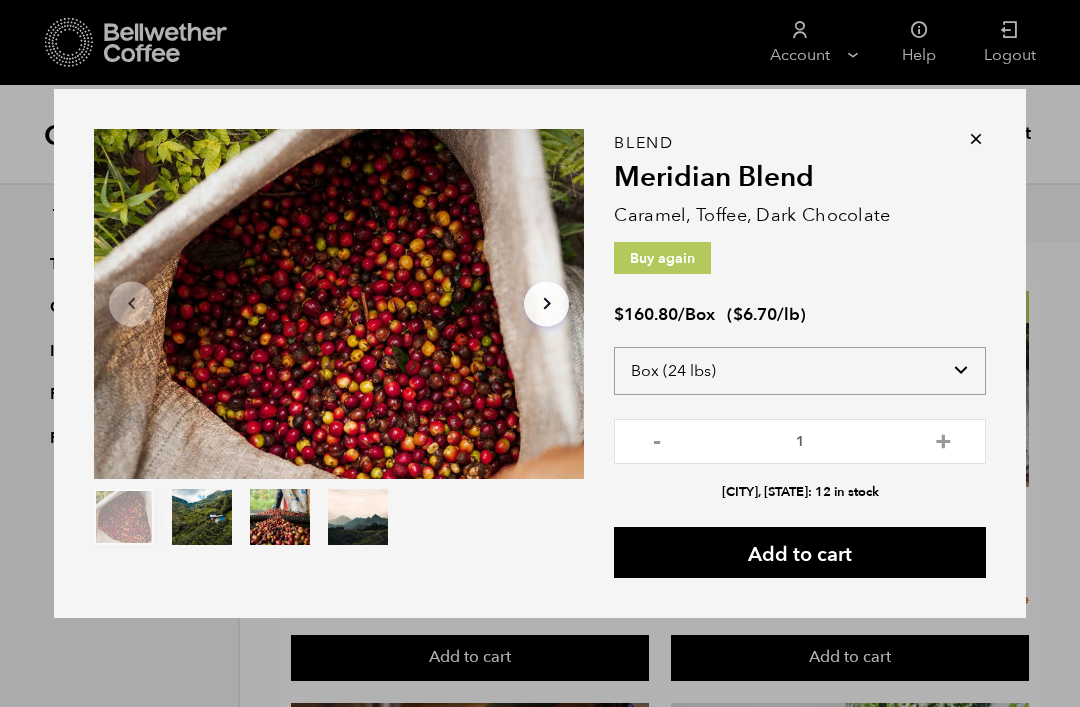 click on "Select size   Bag (60kg) (132 lbs) Box (24 lbs)" at bounding box center (800, 371) 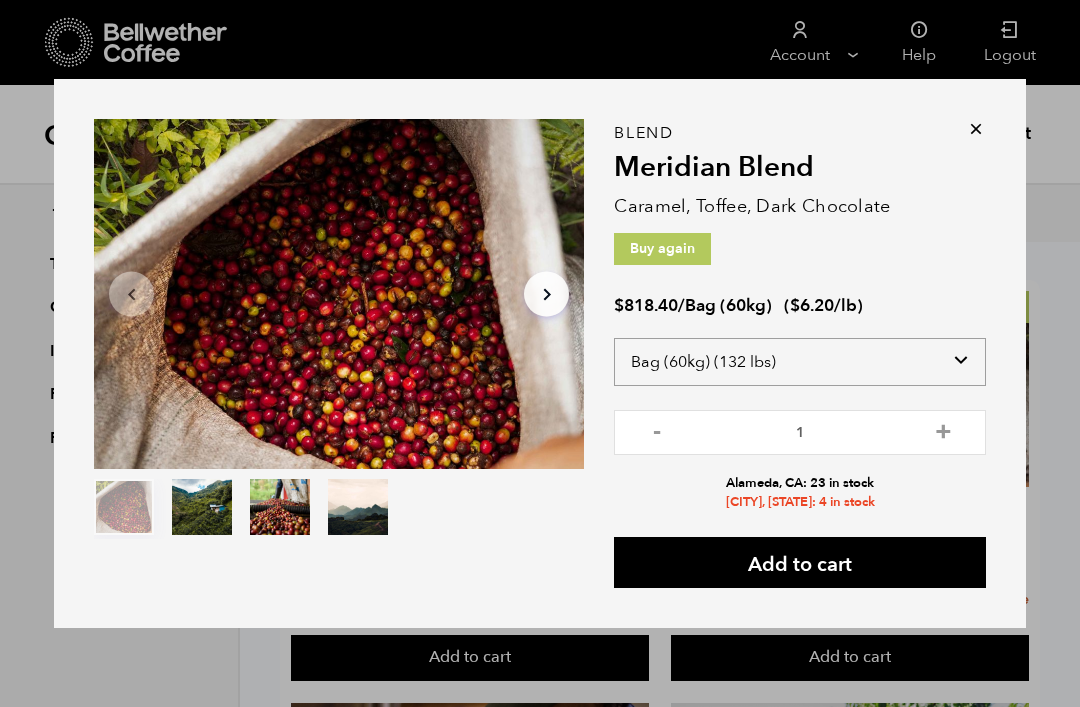 click on "Select size   Bag (60kg) (132 lbs) Box (24 lbs)" at bounding box center (800, 362) 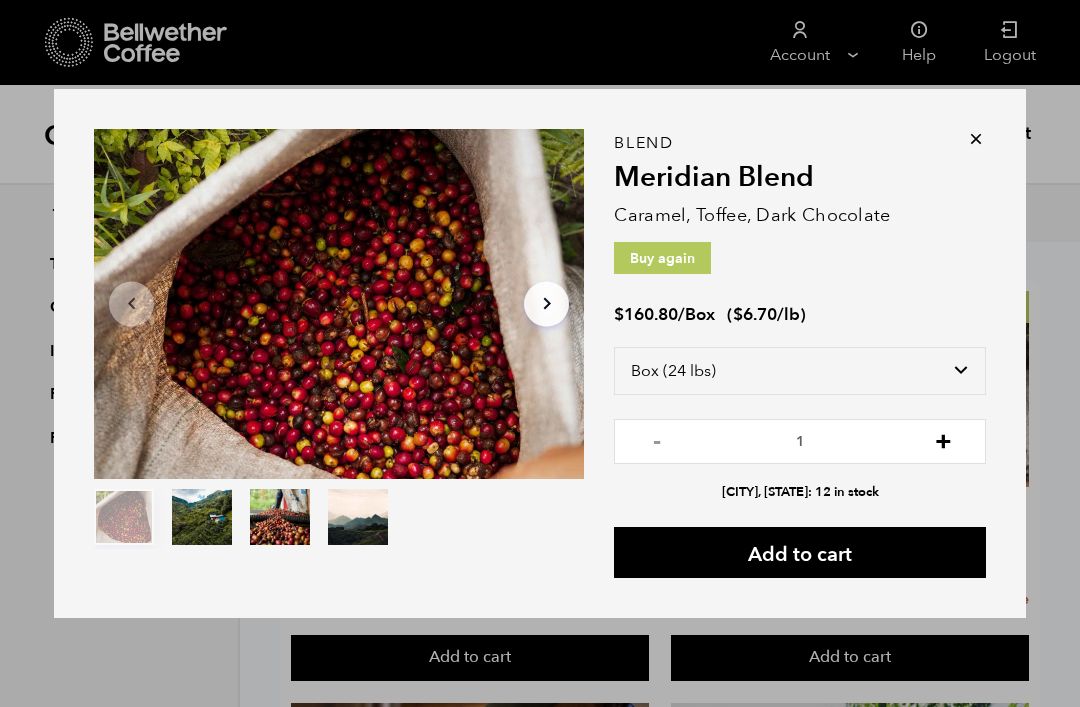 click on "+" at bounding box center [943, 439] 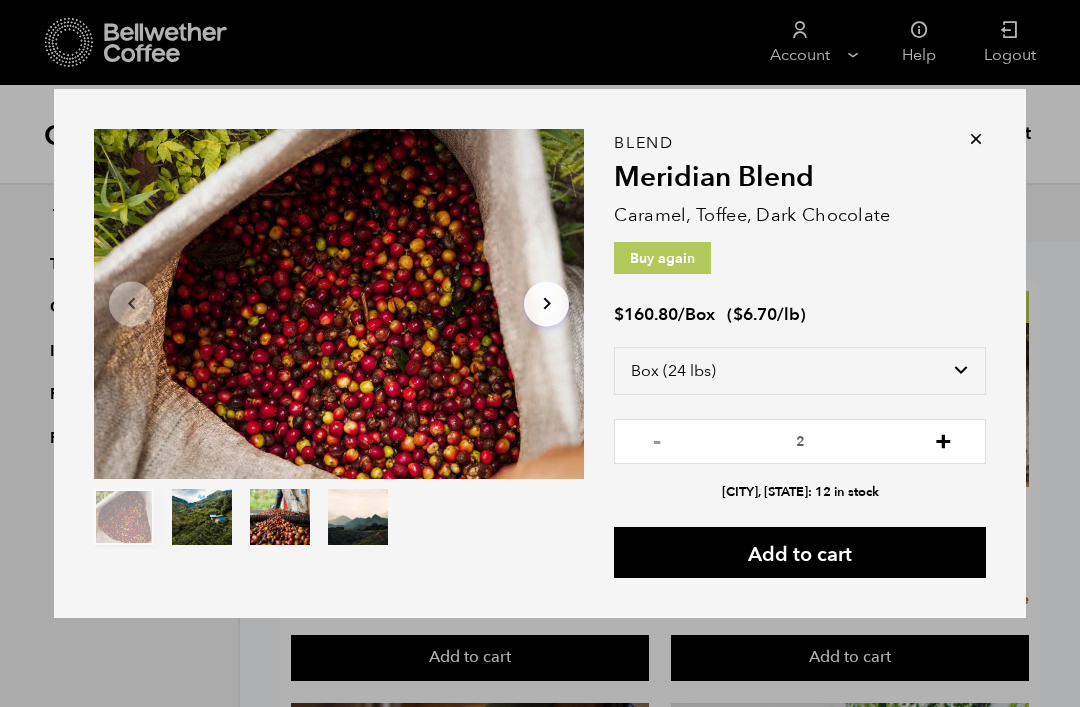 click on "+" at bounding box center [943, 439] 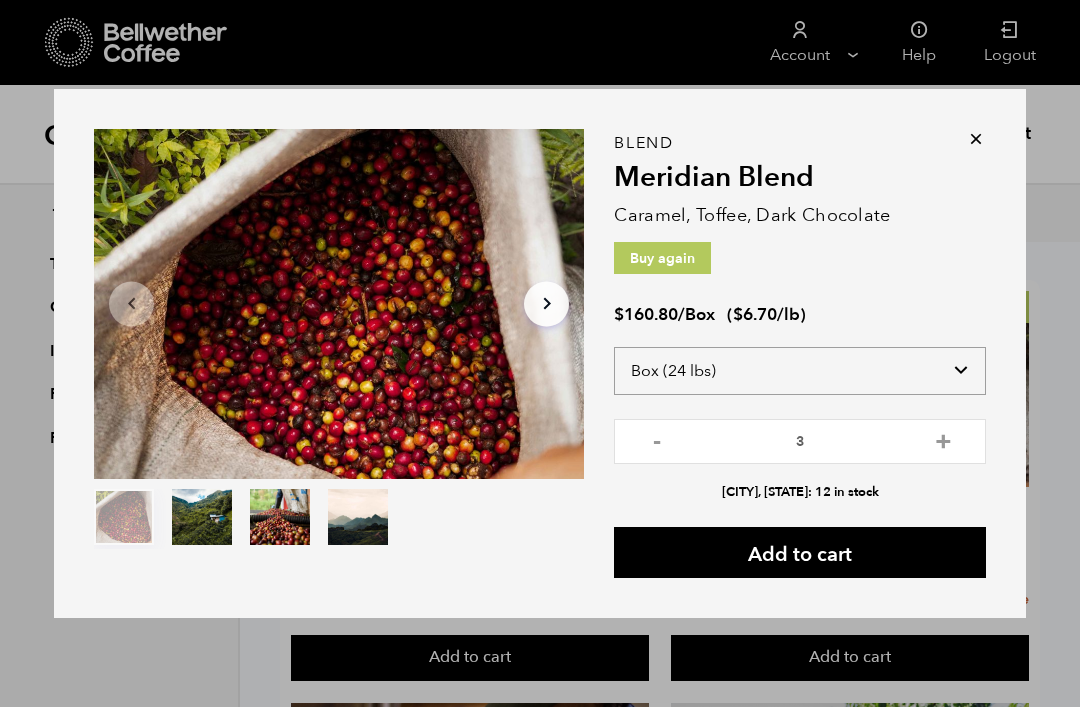 click on "Select size   Bag (60kg) (132 lbs) Box (24 lbs)" at bounding box center (800, 371) 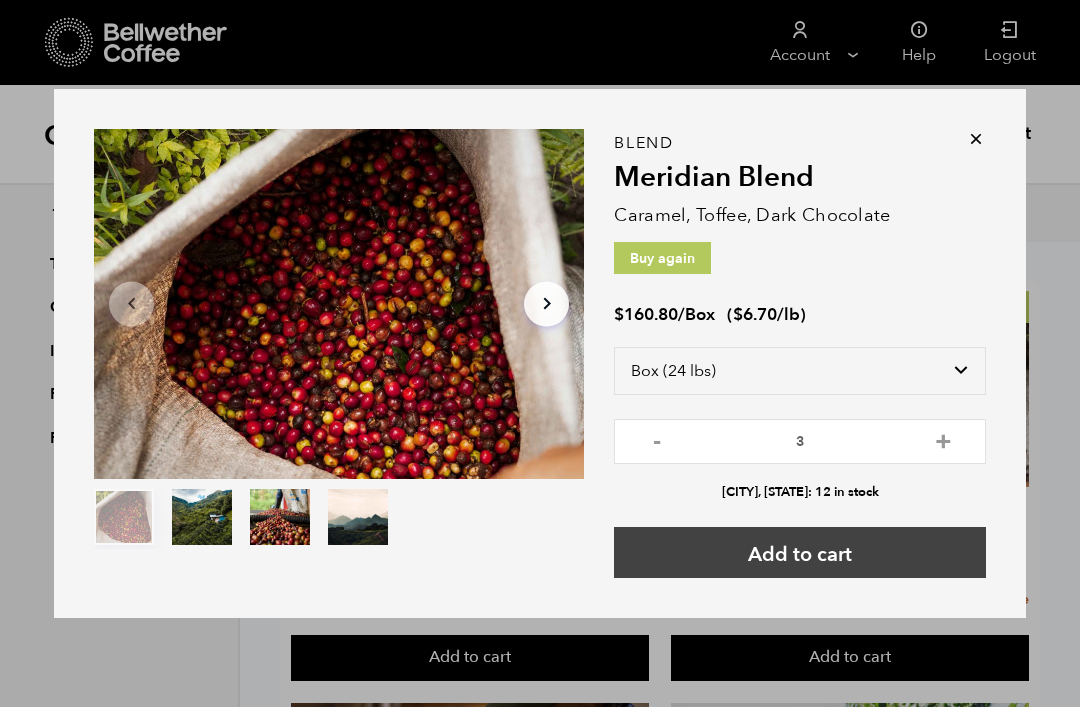 click on "Add to cart" at bounding box center (800, 552) 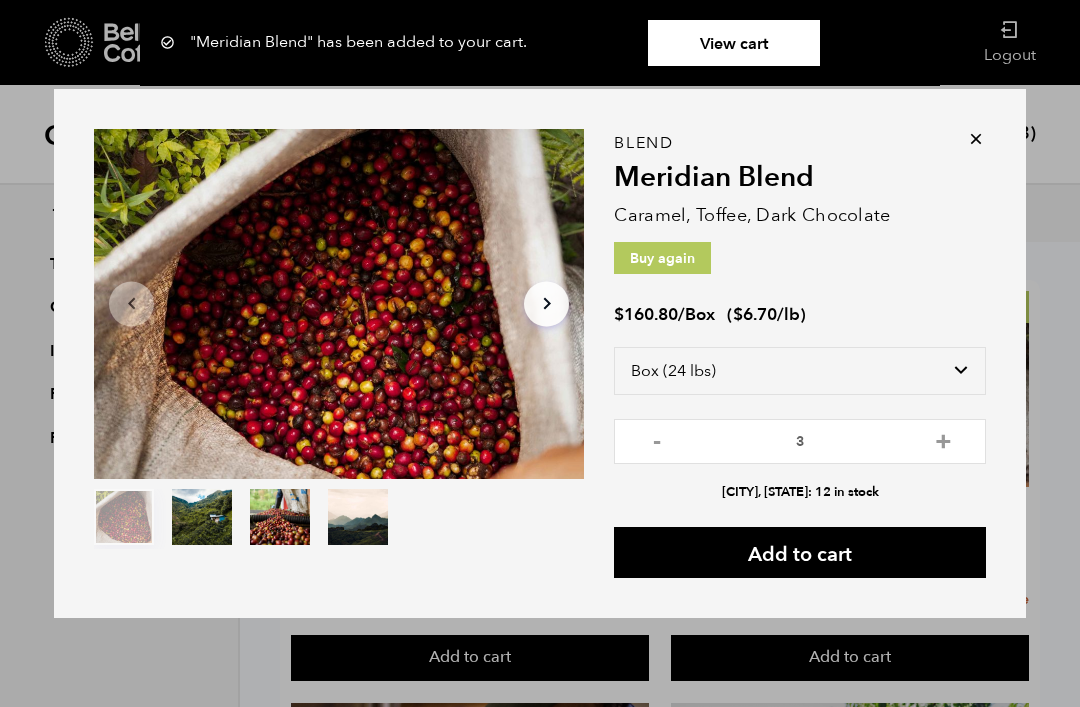click on "Item 1 of 4           Arrow Left Arrow Right item 0 item 1 item 2 item 3 Item 1 of 4
"Meridian Blend" has been added to your cart.  View cart {"cart_contents_count":3}
Blend
Meridian Blend   Caramel, Toffee, Dark Chocolate   Buy again
$ 160.80 / Box
( $ 6.70 /lb )
Select size   Bag (60kg) (132 lbs) Box (24 lbs)   -   3   +
Alameda, CA: 12 in stock
Add to cart" at bounding box center (540, 354) 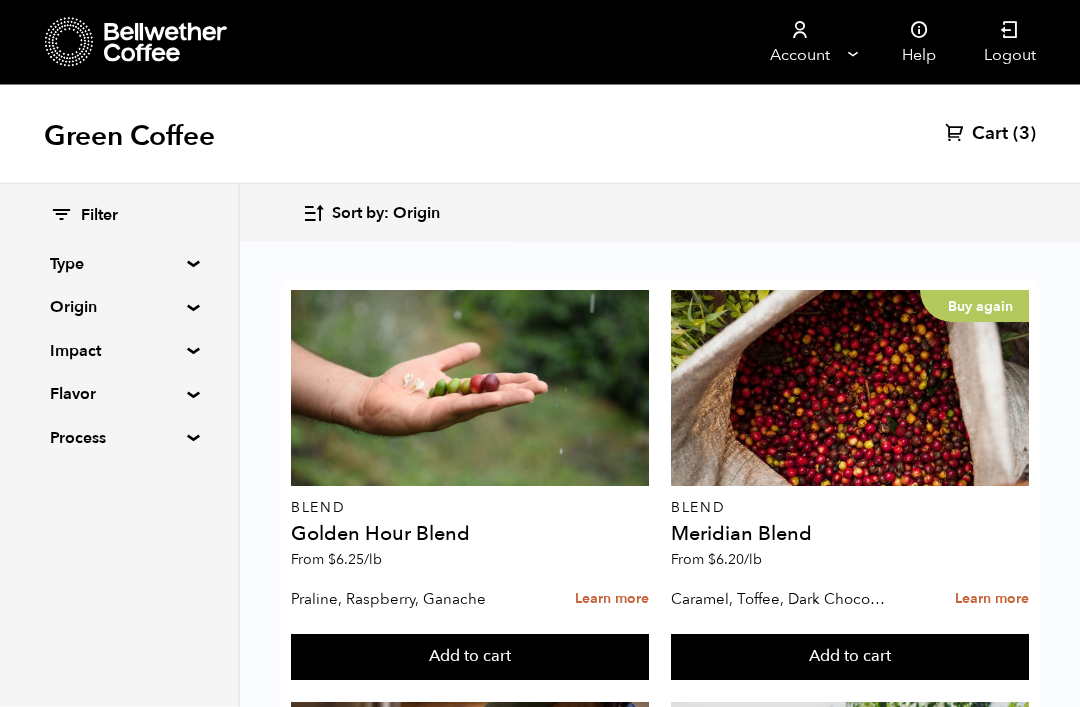 scroll, scrollTop: 1201, scrollLeft: 0, axis: vertical 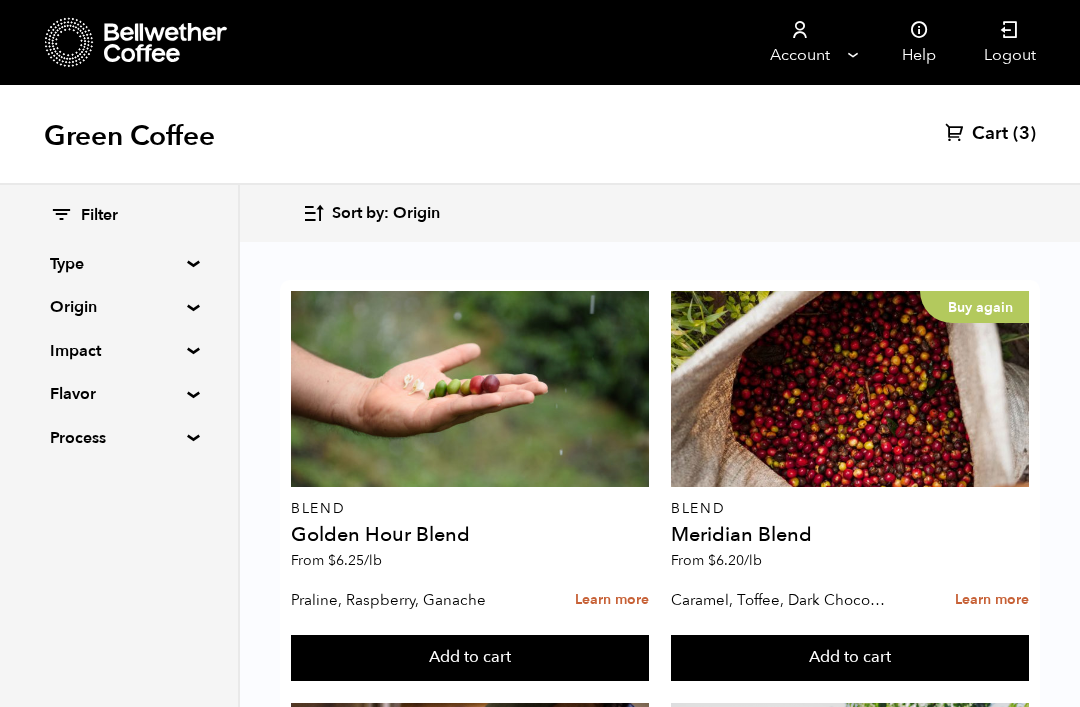 click on "Add to cart" at bounding box center (470, 658) 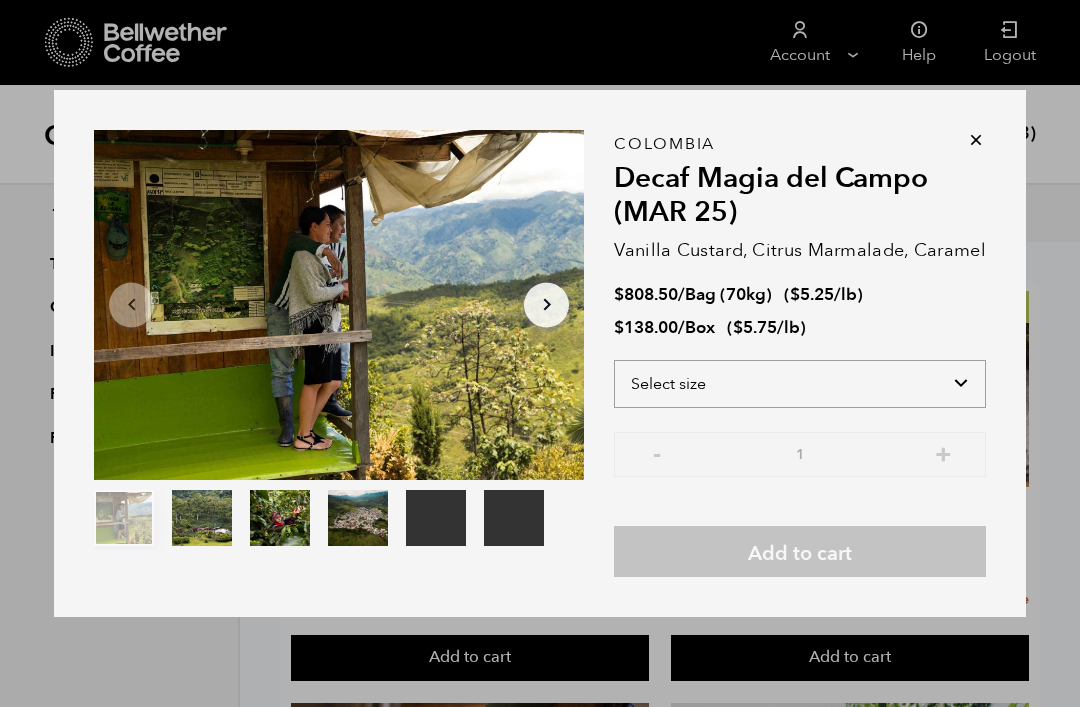 click on "Select size   Bag (70kg) (154 lbs) Box (24 lbs)" at bounding box center (800, 384) 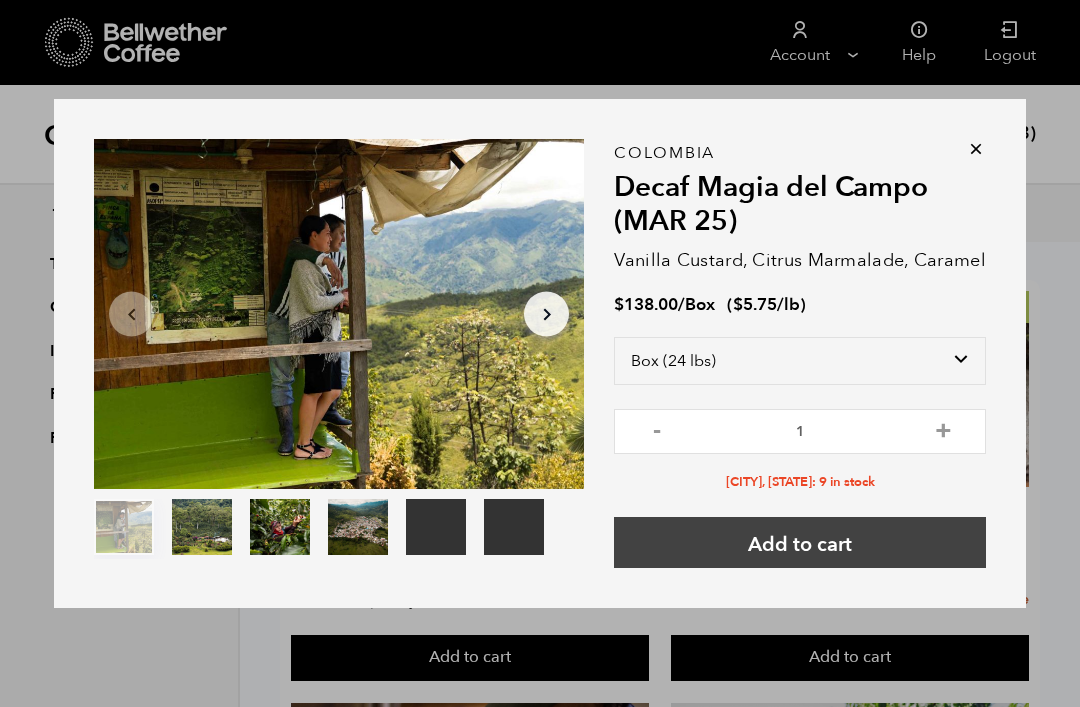 click on "Add to cart" at bounding box center [800, 542] 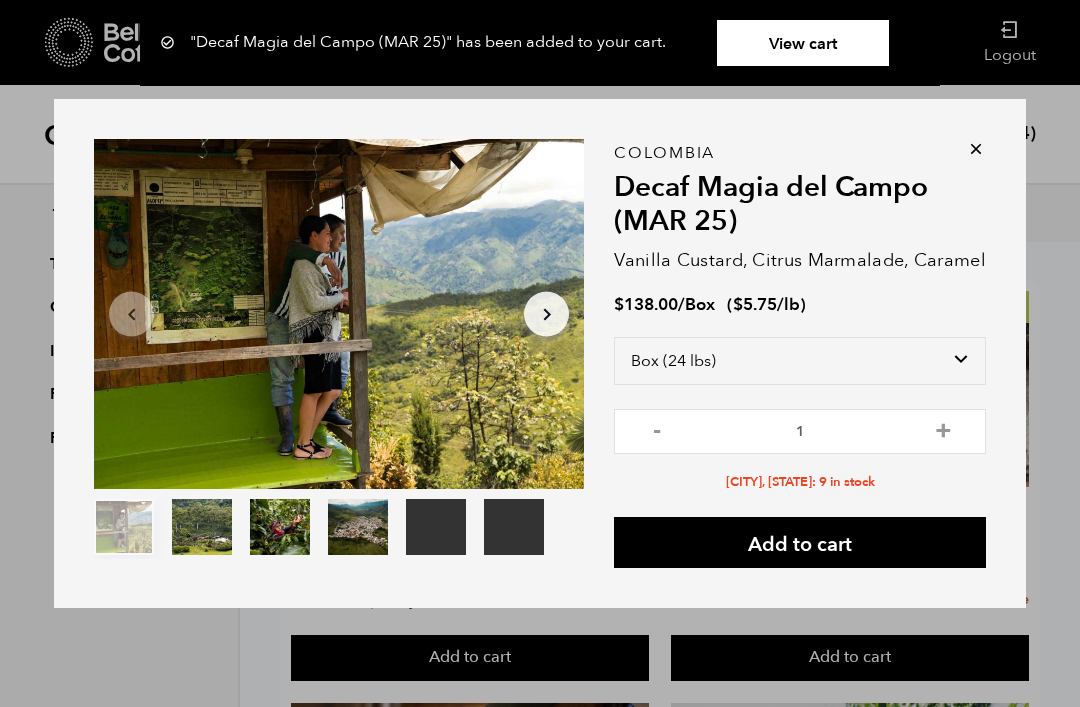 click at bounding box center [976, 149] 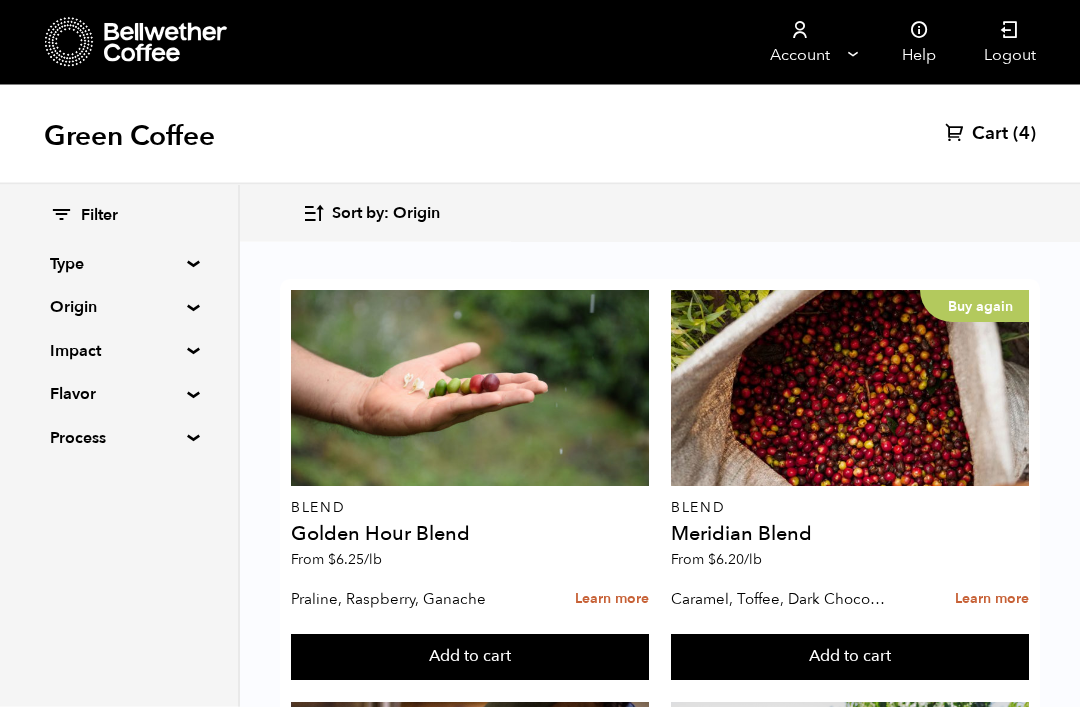 scroll, scrollTop: 815, scrollLeft: 0, axis: vertical 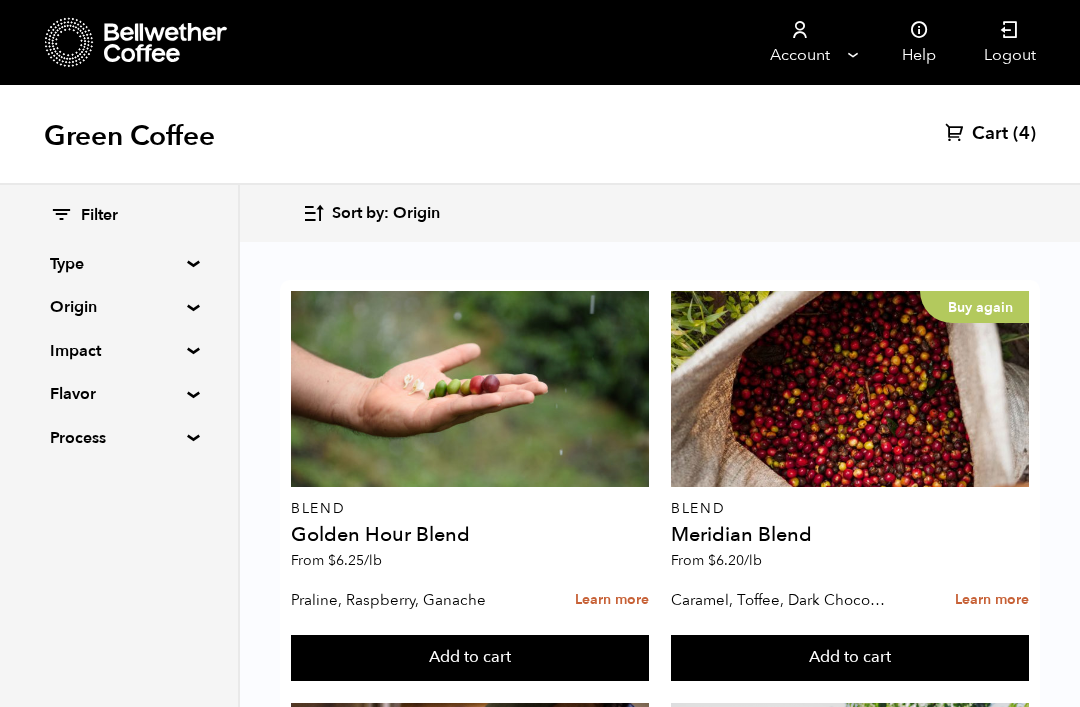 click on "Buy again" at bounding box center (850, 1212) 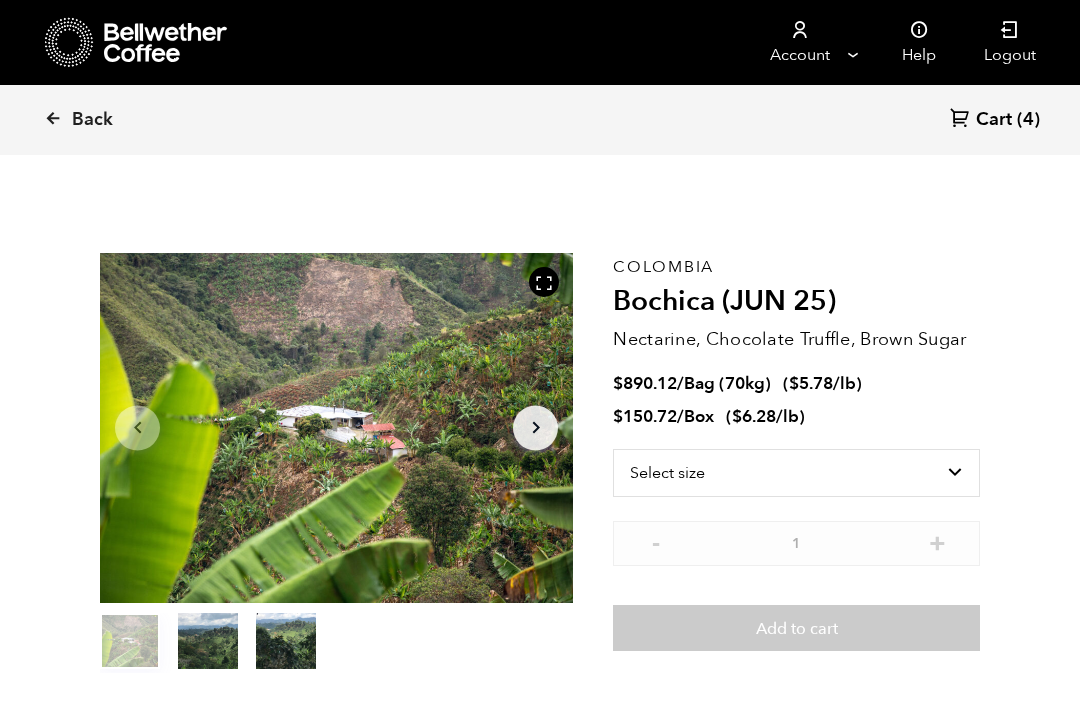 scroll, scrollTop: 0, scrollLeft: 0, axis: both 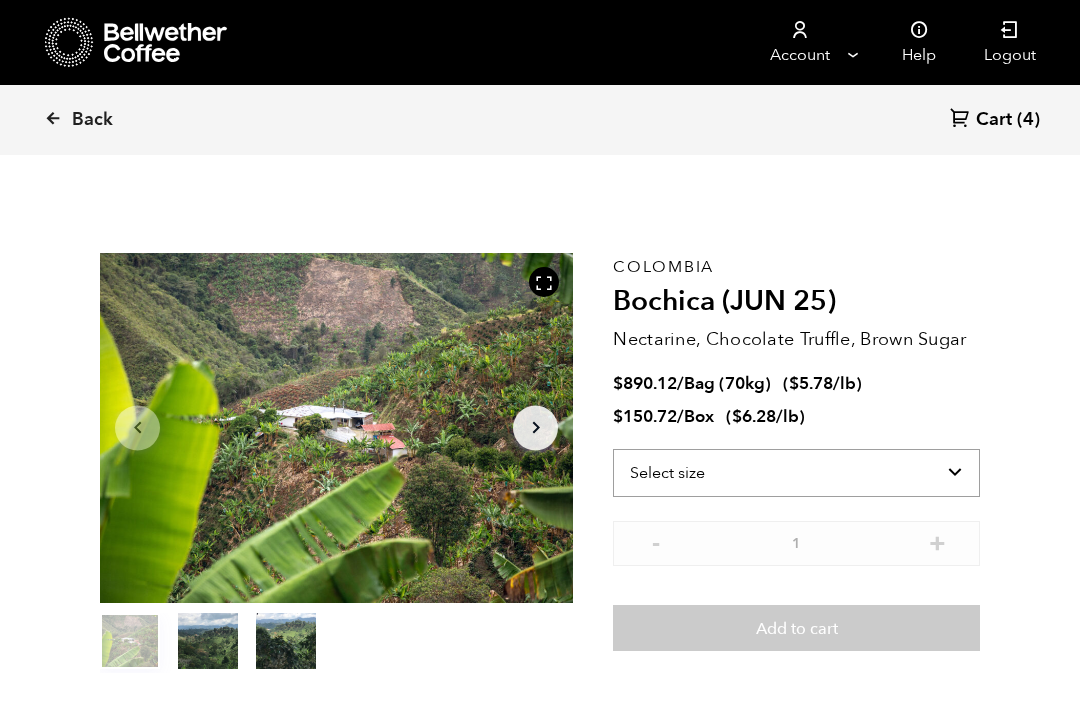 click on "Select size   Bag (70kg) (154 lbs) Box (24 lbs)" at bounding box center [796, 473] 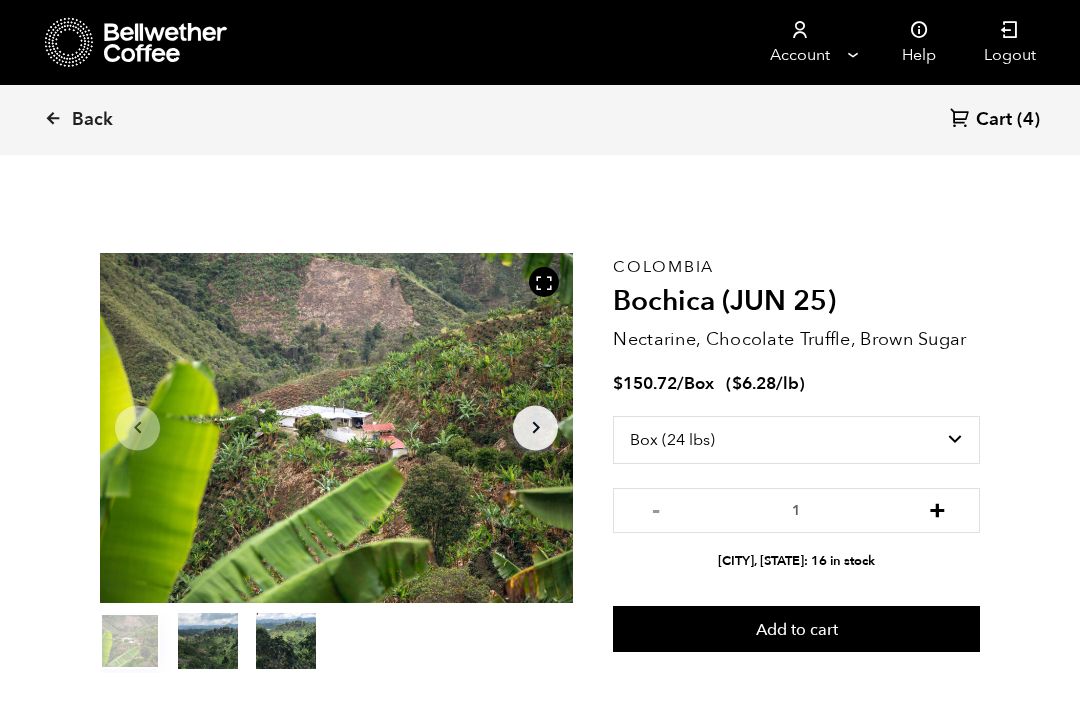 click on "+" at bounding box center [937, 508] 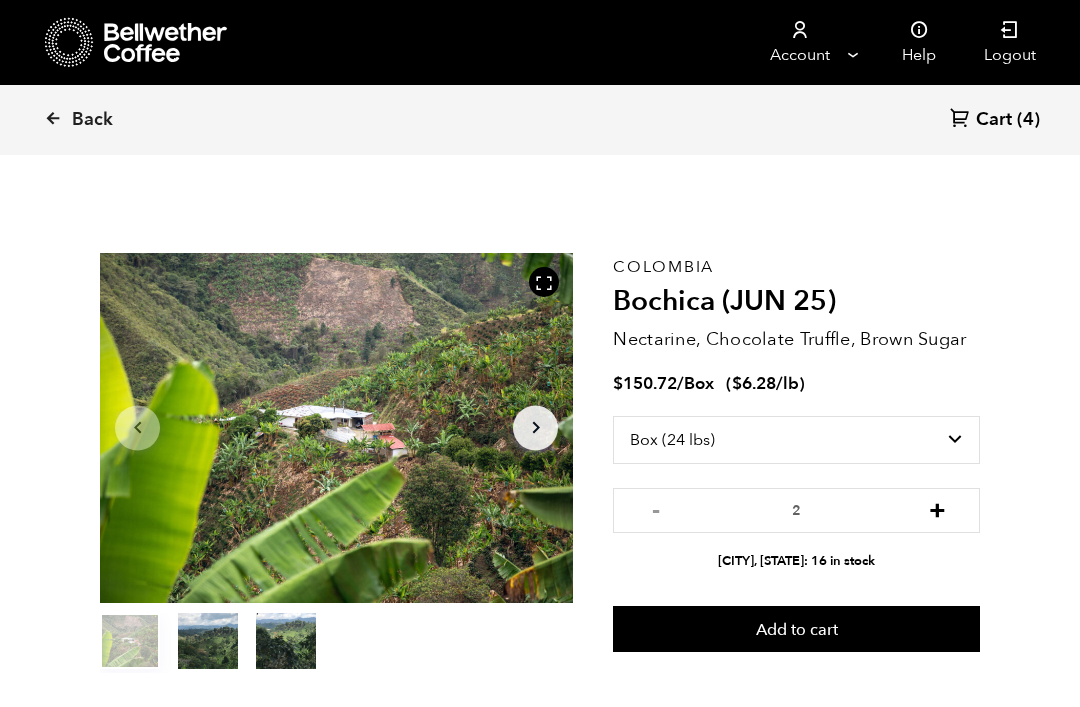click on "+" at bounding box center (937, 508) 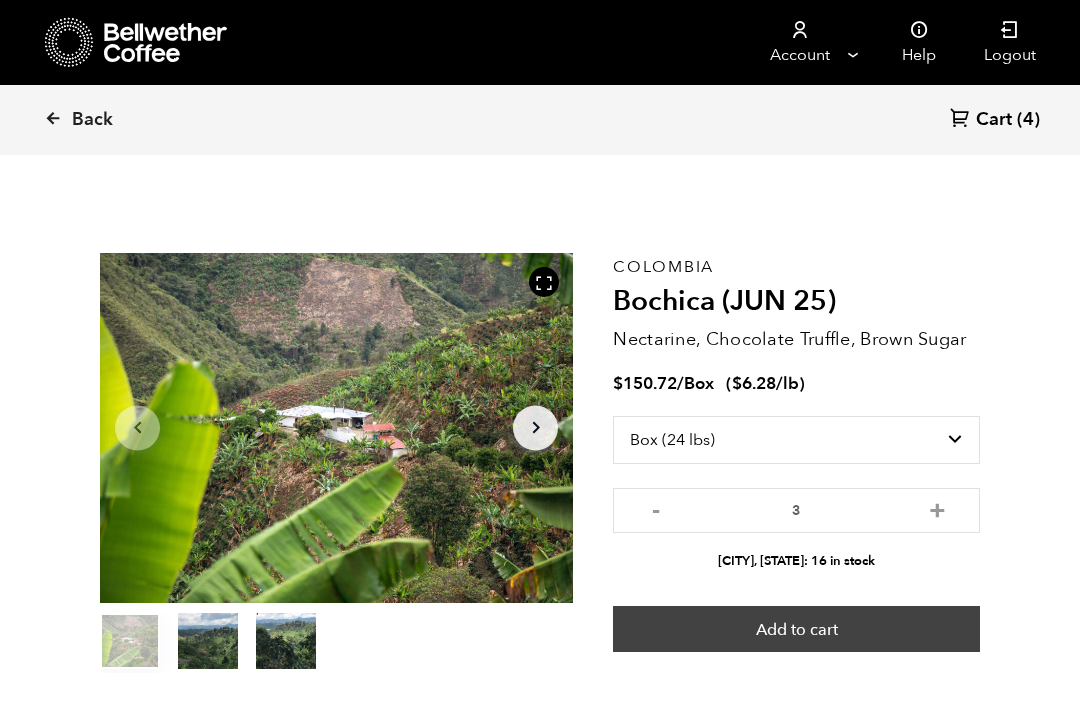 click on "Add to cart" at bounding box center [796, 629] 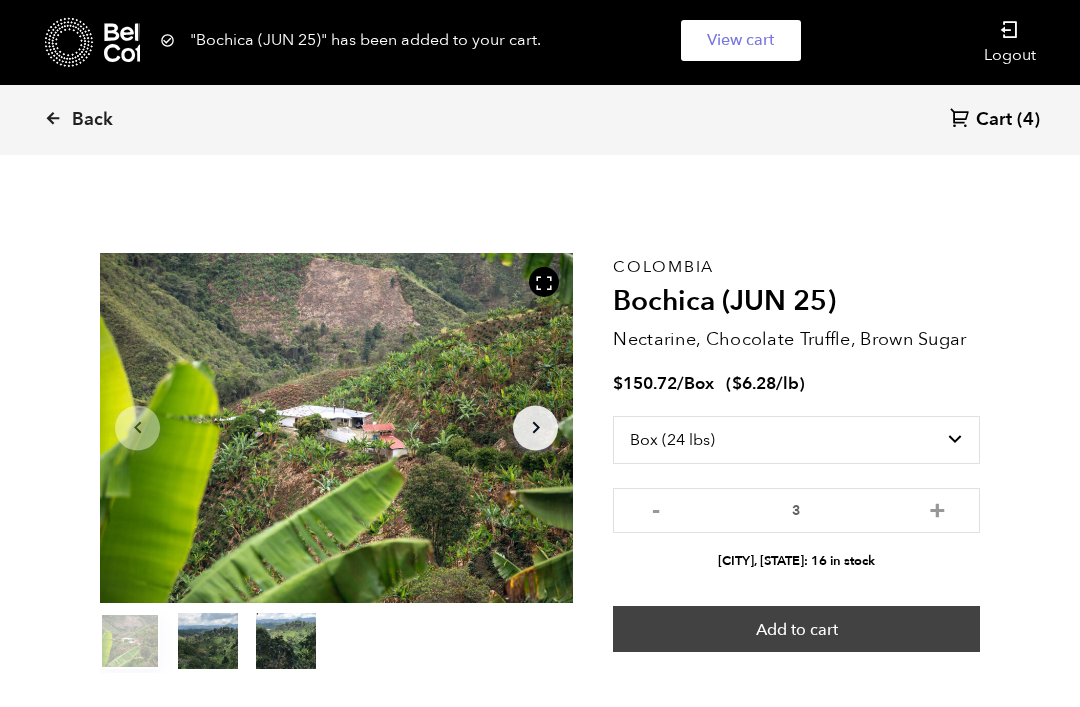 click on "Add to cart" at bounding box center [796, 629] 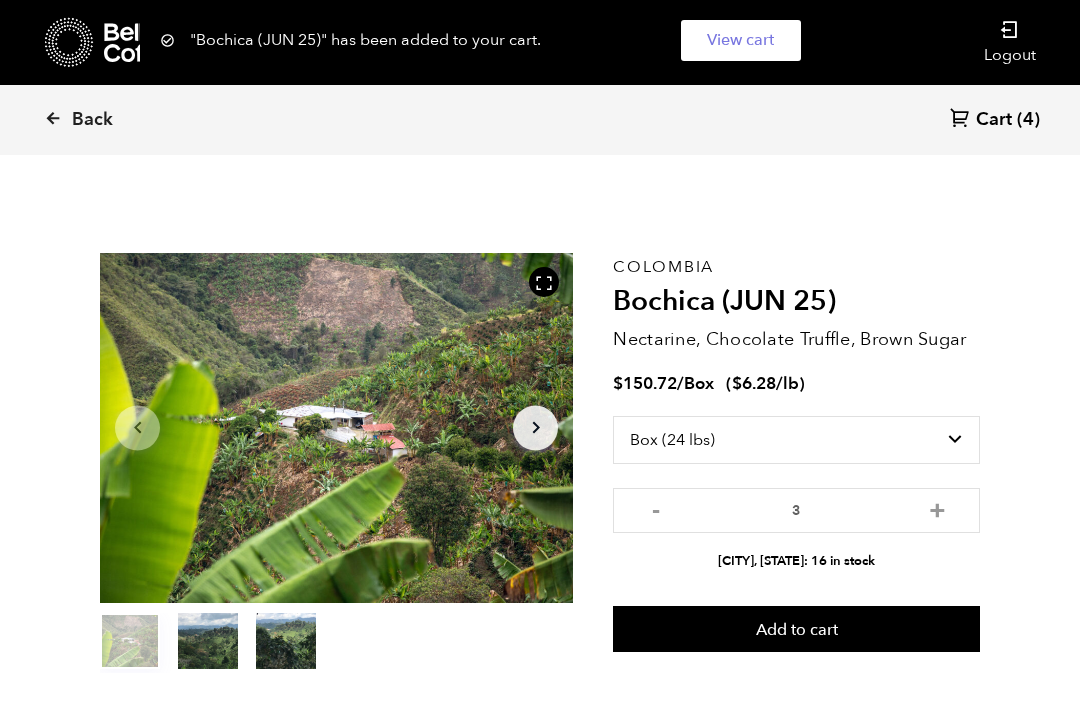 click on "Cart" at bounding box center [994, 120] 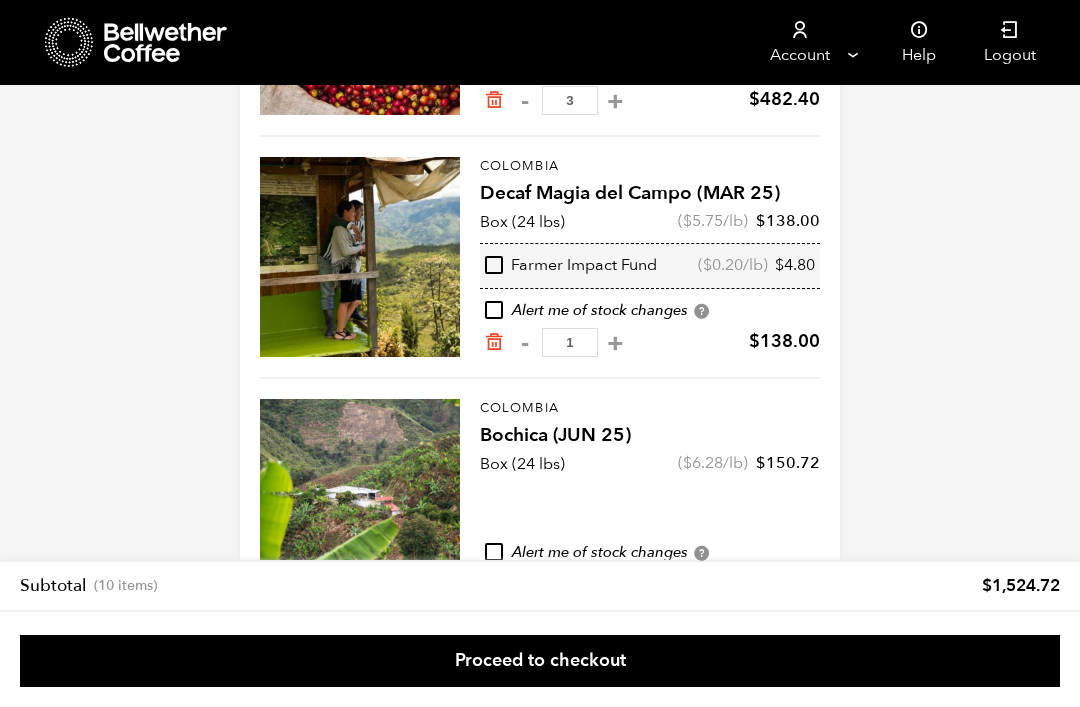 scroll, scrollTop: 342, scrollLeft: 0, axis: vertical 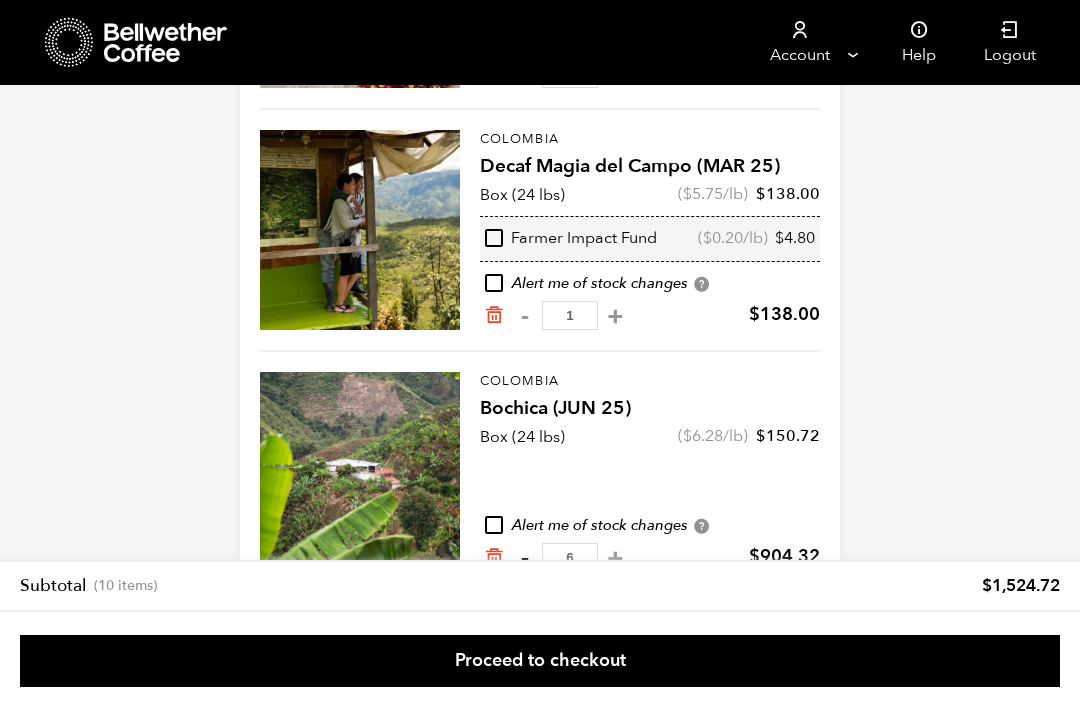 click on "-" at bounding box center (524, 558) 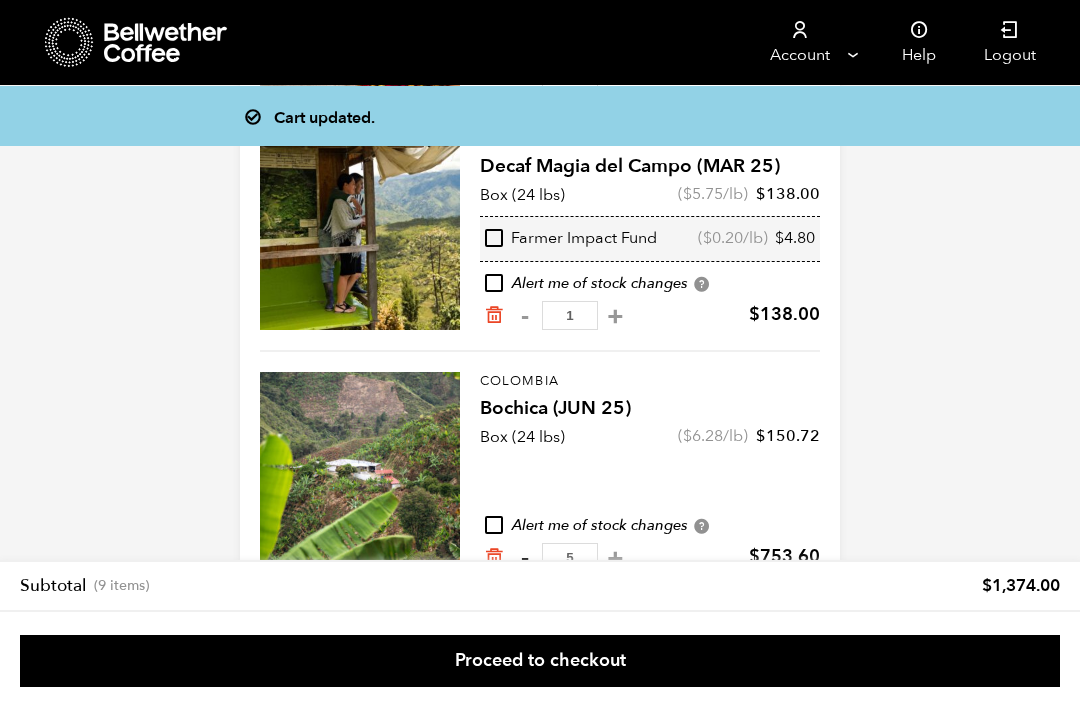 click on "-" at bounding box center [524, 558] 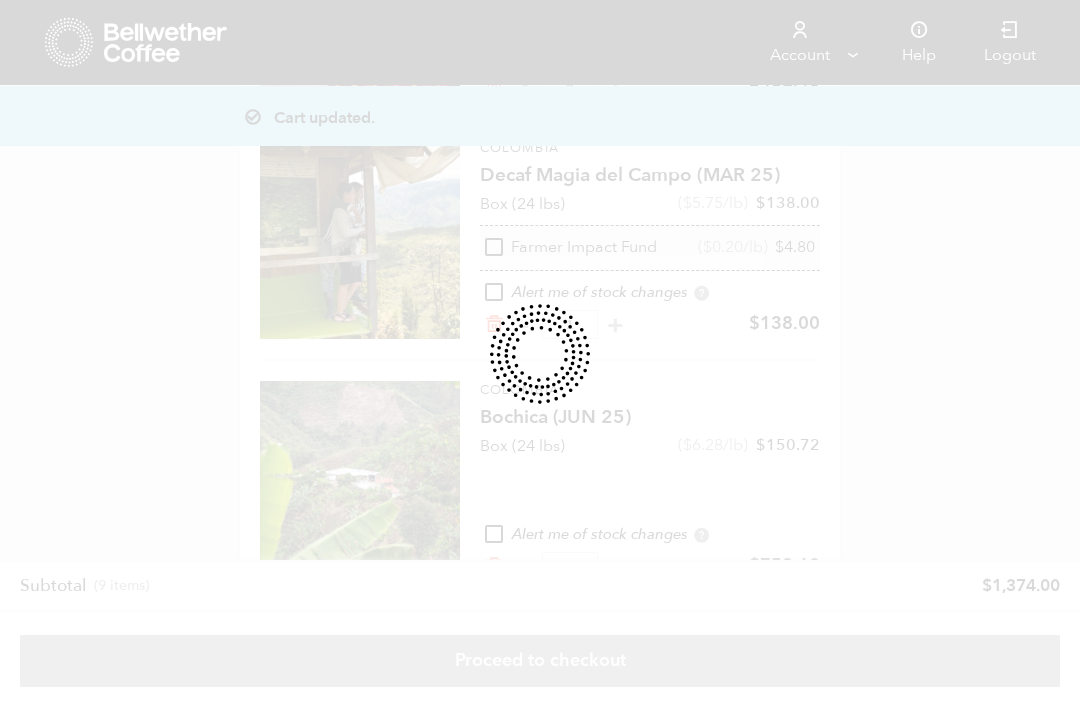 scroll, scrollTop: 328, scrollLeft: 0, axis: vertical 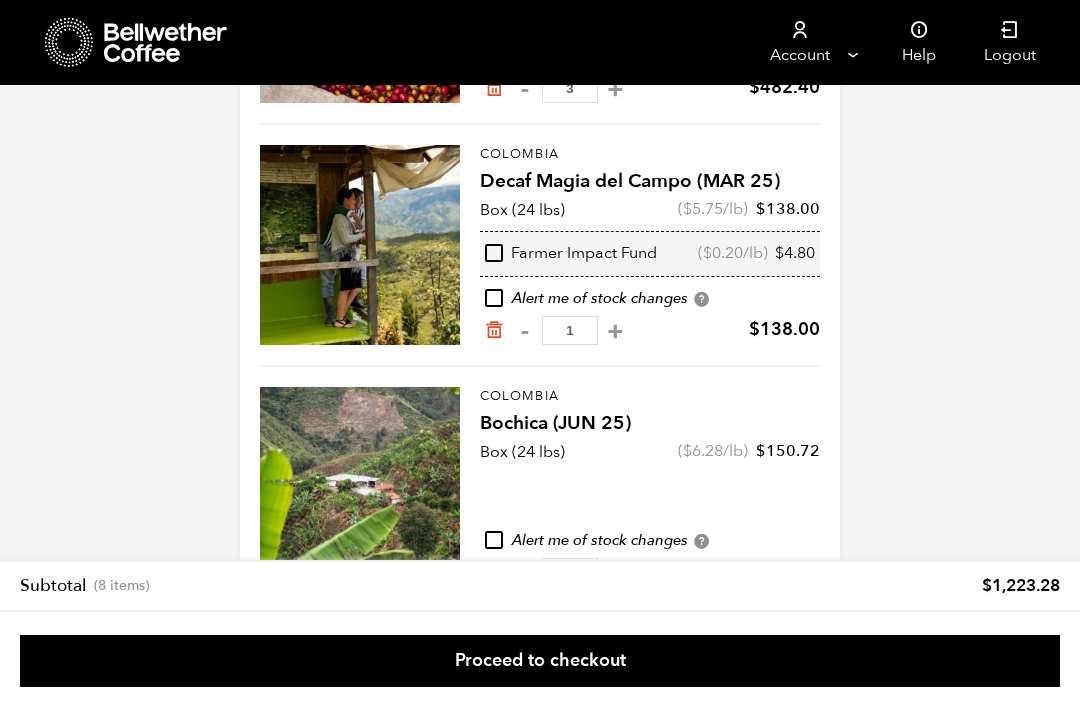 click on "-" at bounding box center (524, 573) 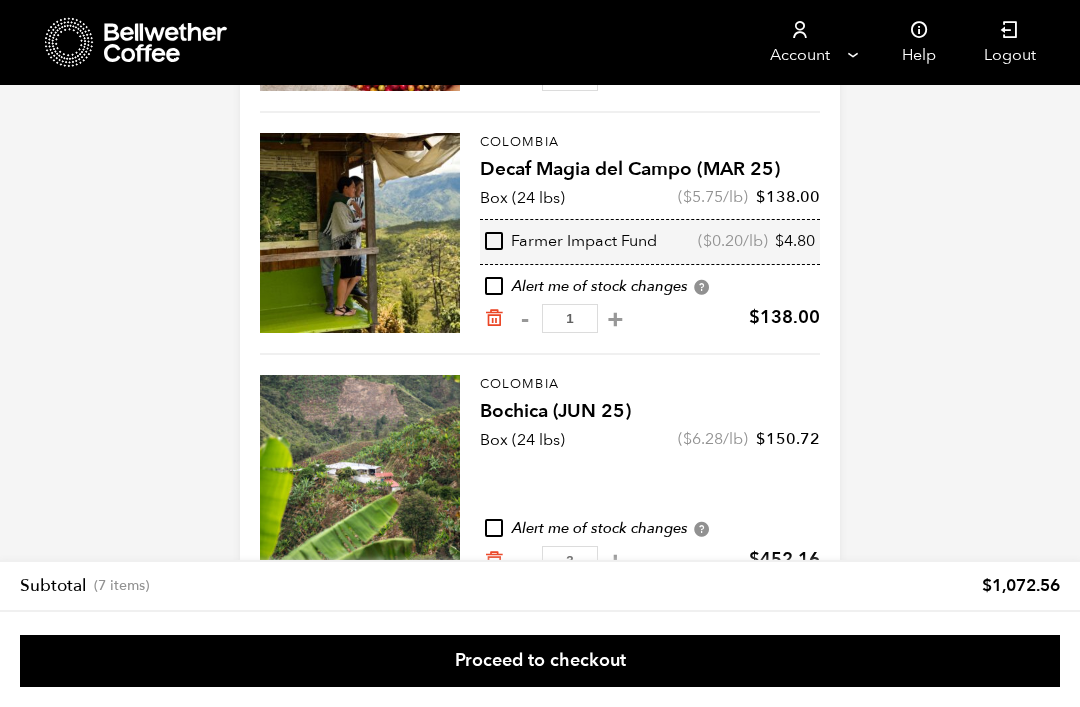 scroll, scrollTop: 334, scrollLeft: 0, axis: vertical 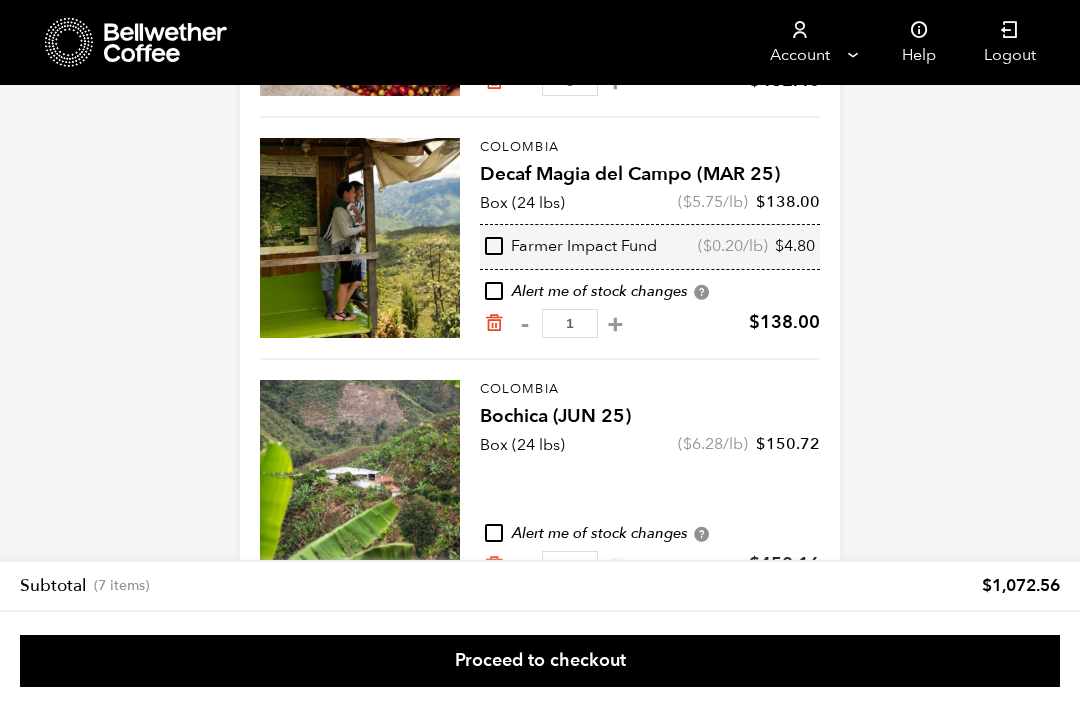 click at bounding box center [494, 246] 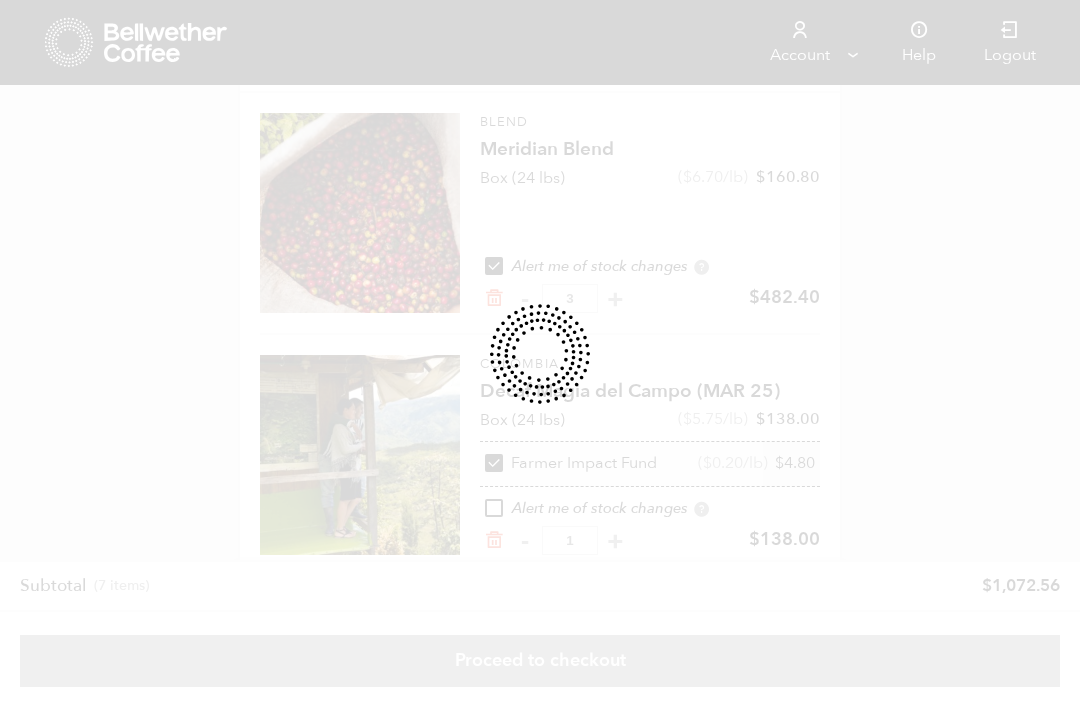 scroll, scrollTop: 0, scrollLeft: 0, axis: both 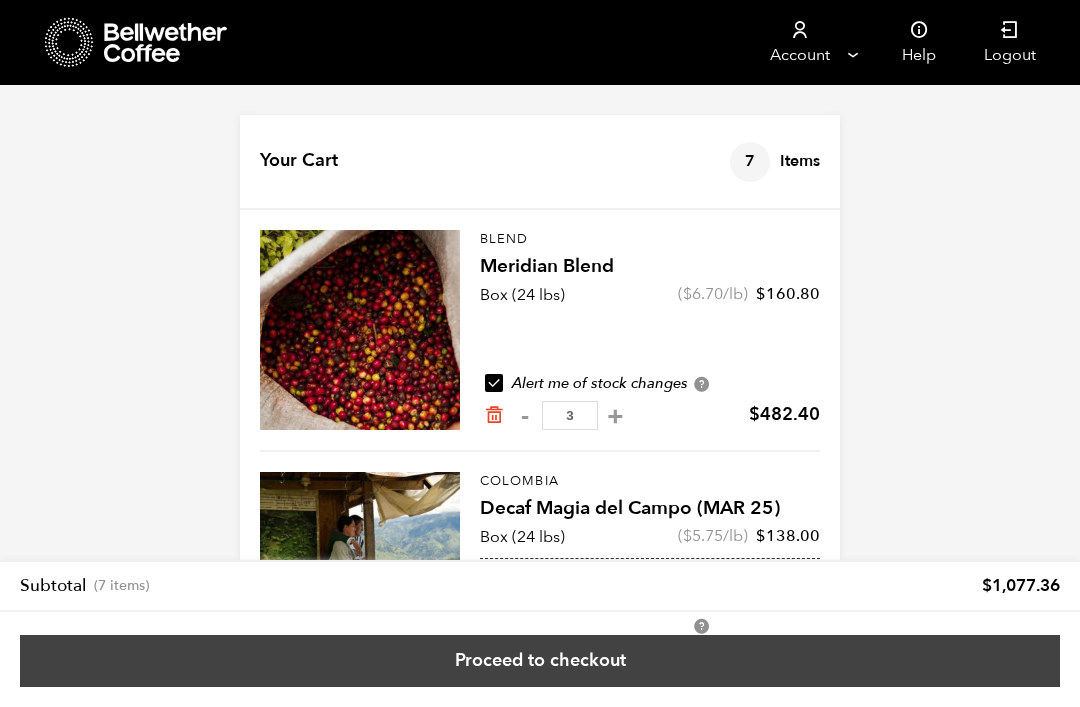 click on "Proceed to checkout" at bounding box center (540, 661) 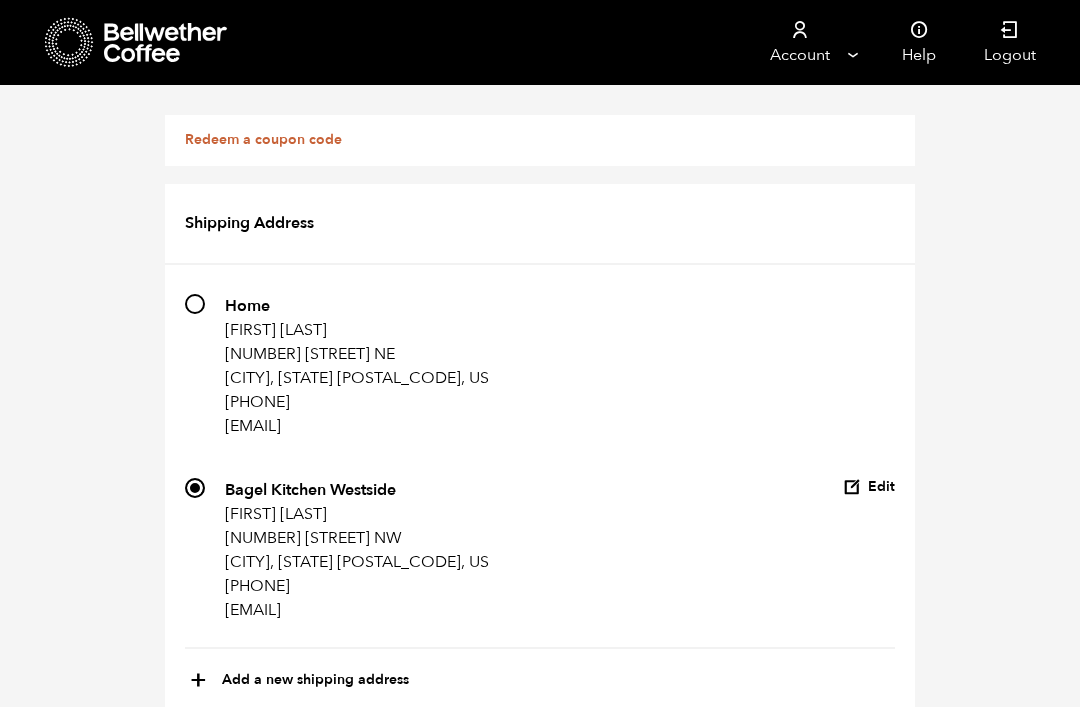 scroll, scrollTop: 1864, scrollLeft: 0, axis: vertical 